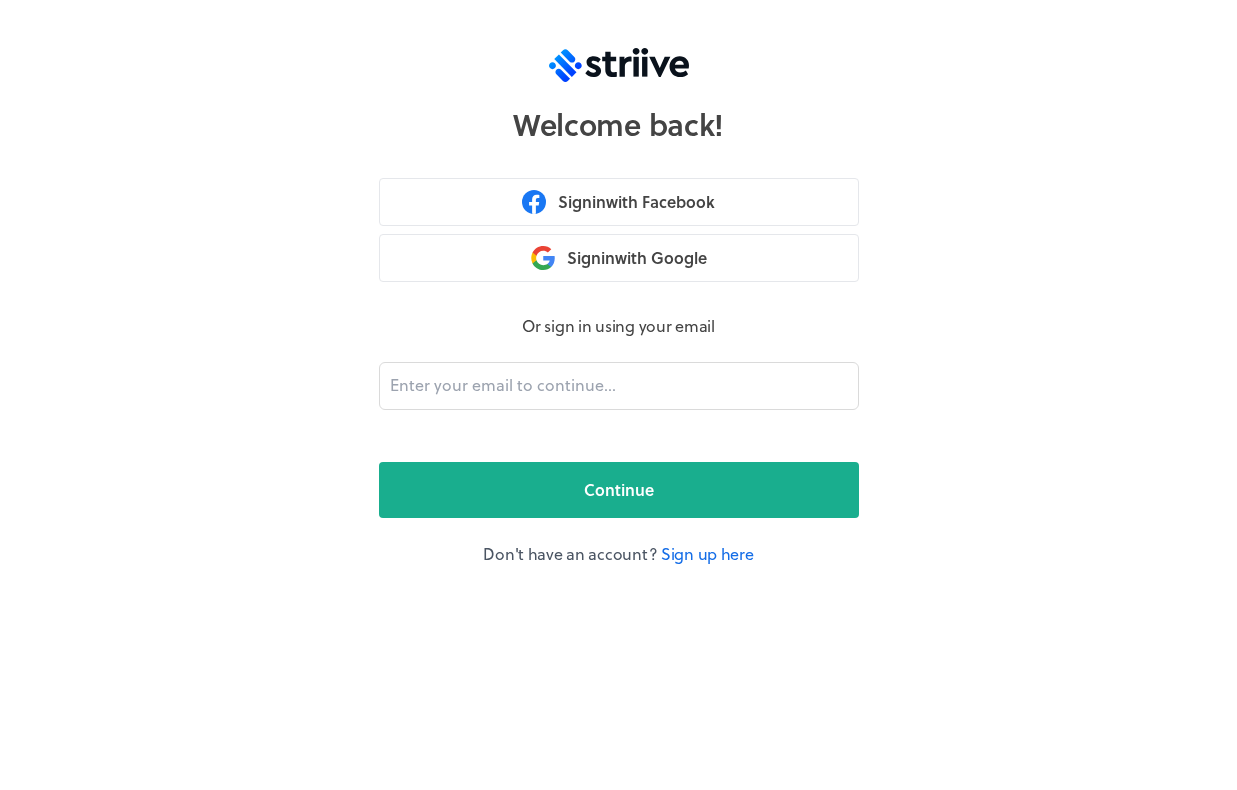 scroll, scrollTop: 0, scrollLeft: 0, axis: both 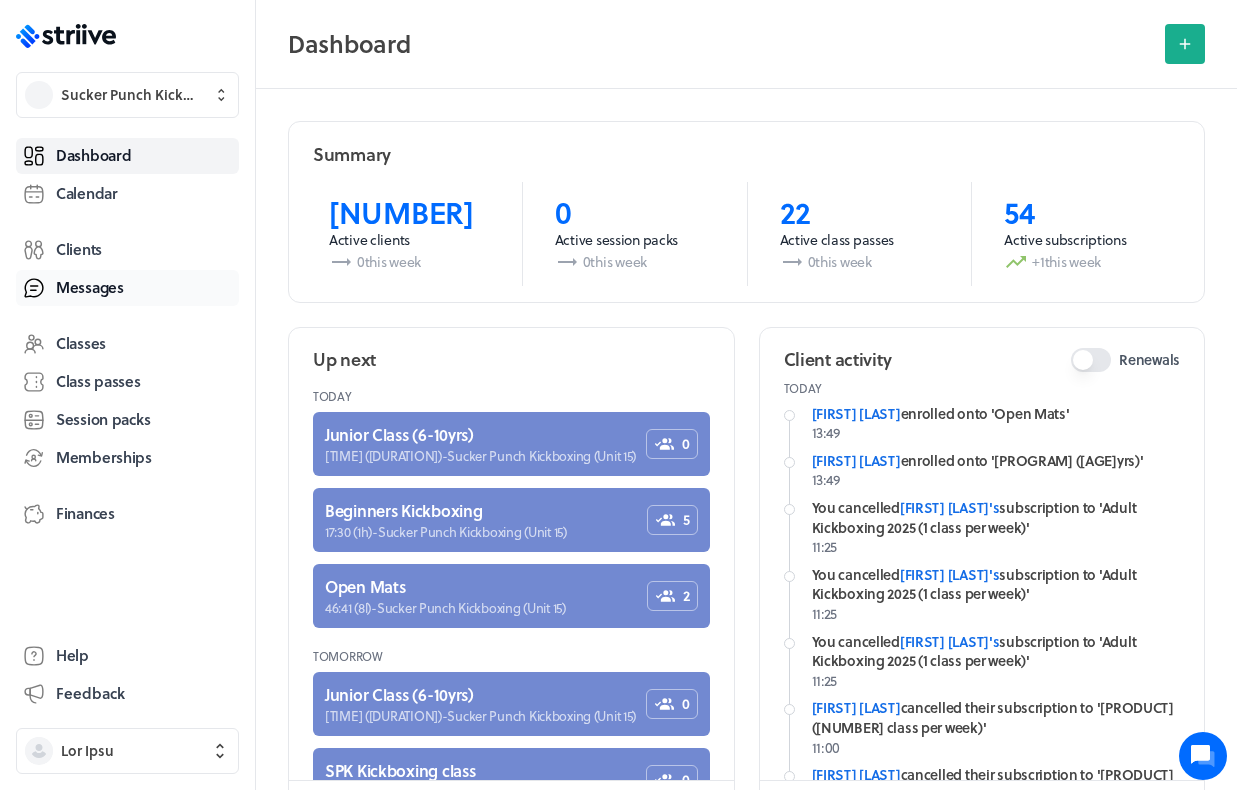 click on "Messages" at bounding box center [90, 287] 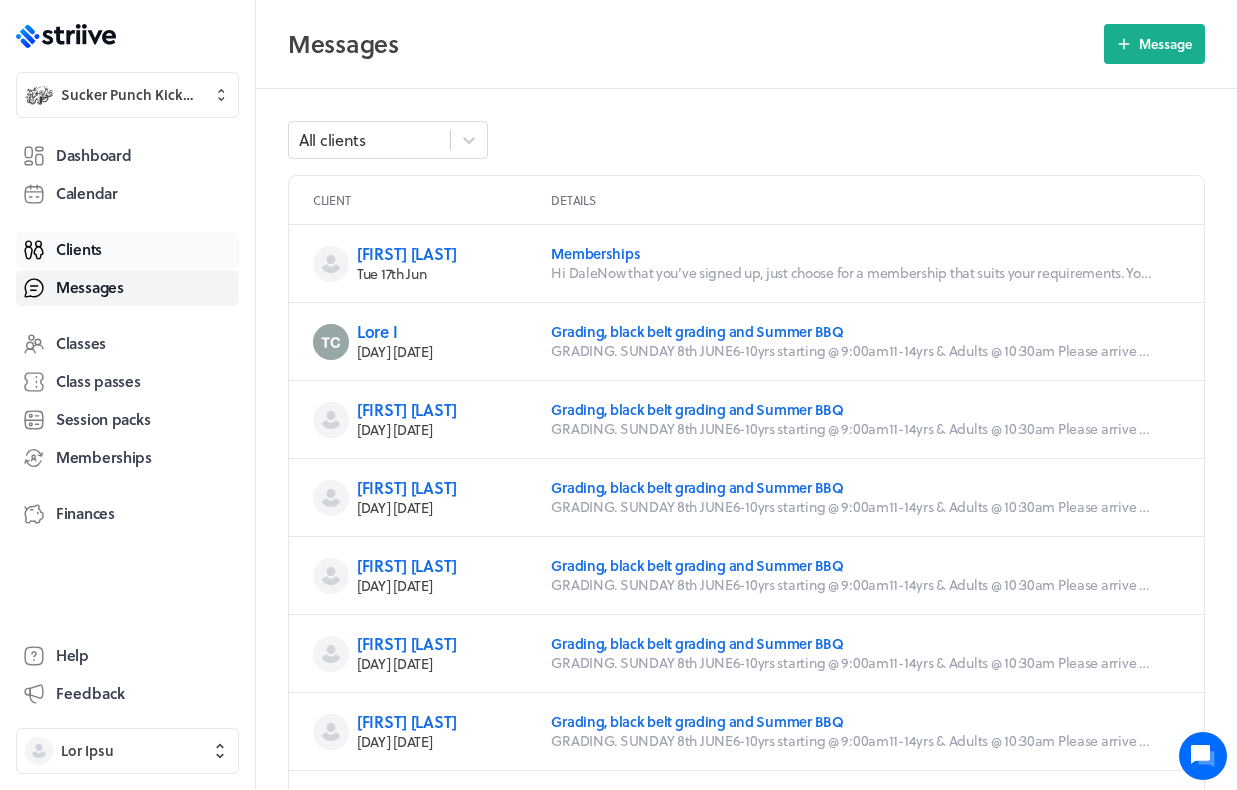 click on "Clients" at bounding box center (79, 249) 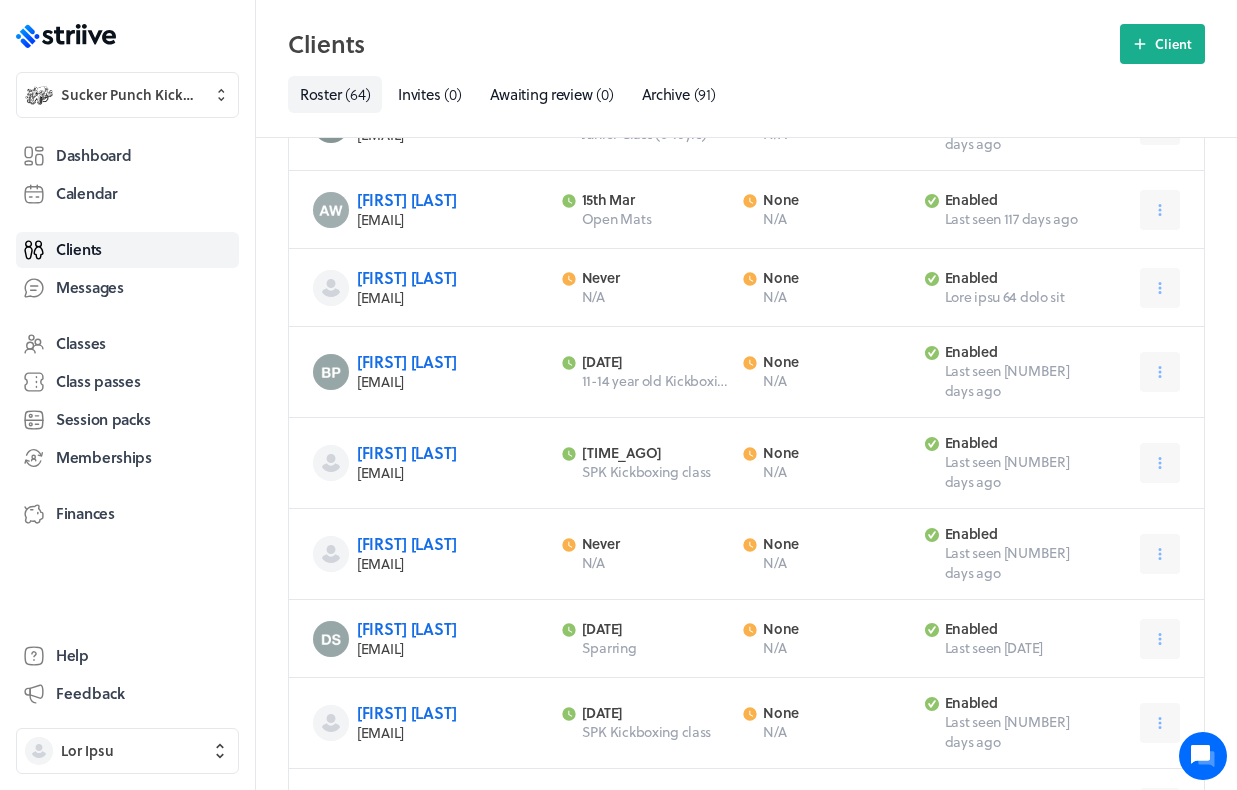 scroll, scrollTop: 548, scrollLeft: 0, axis: vertical 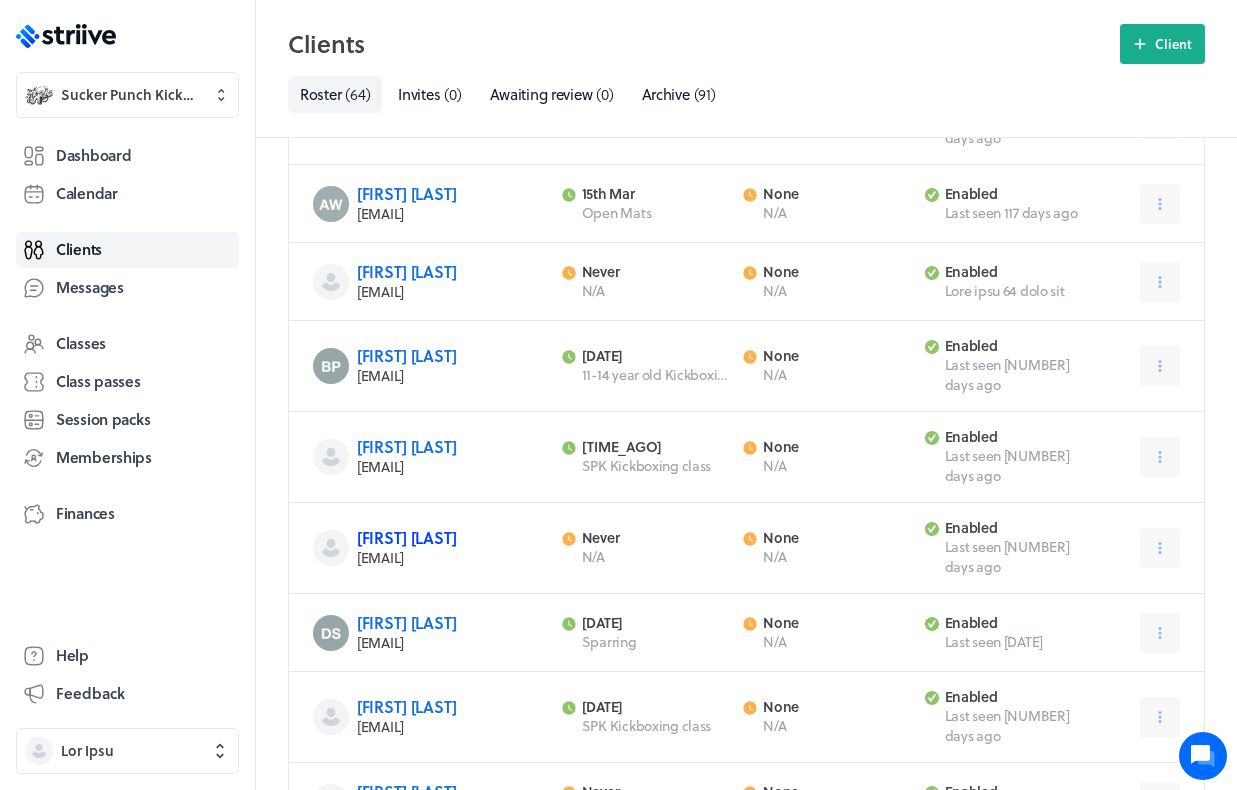 click on "[FIRST] [LAST]" at bounding box center [407, 537] 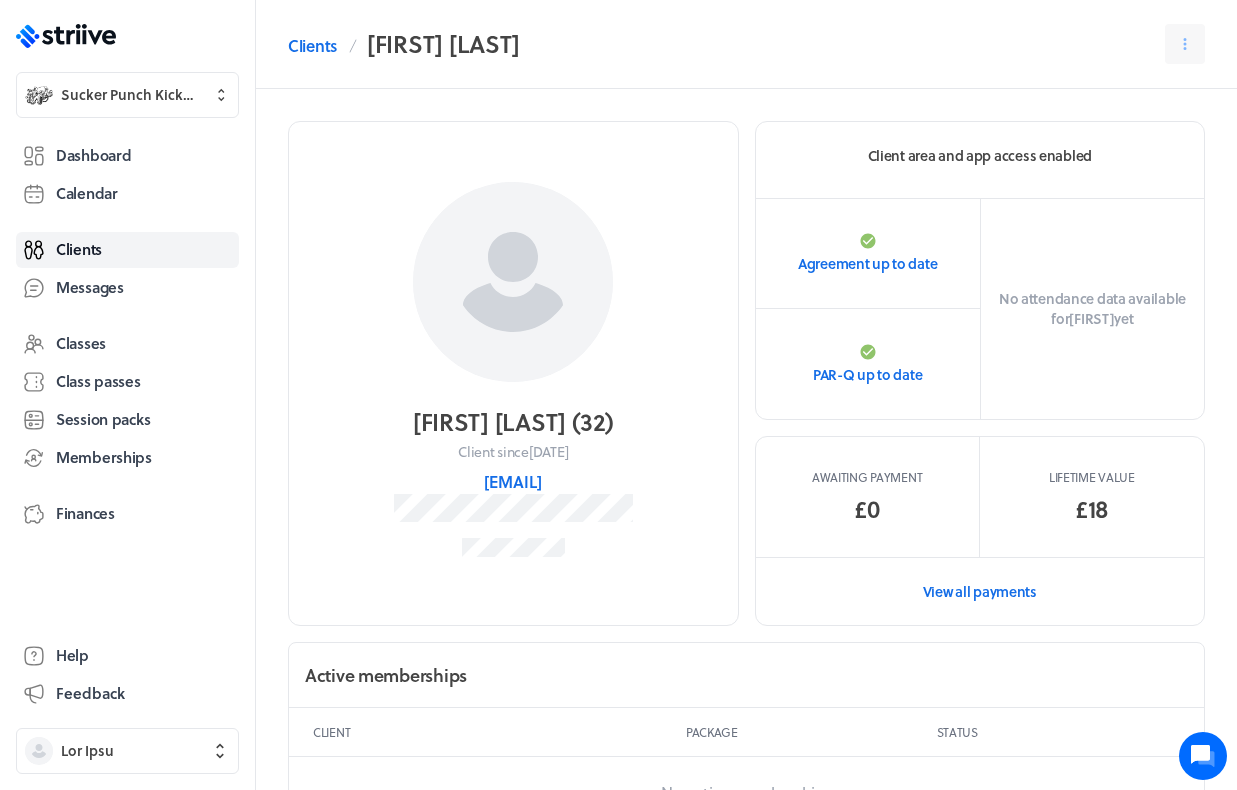 scroll, scrollTop: 0, scrollLeft: 0, axis: both 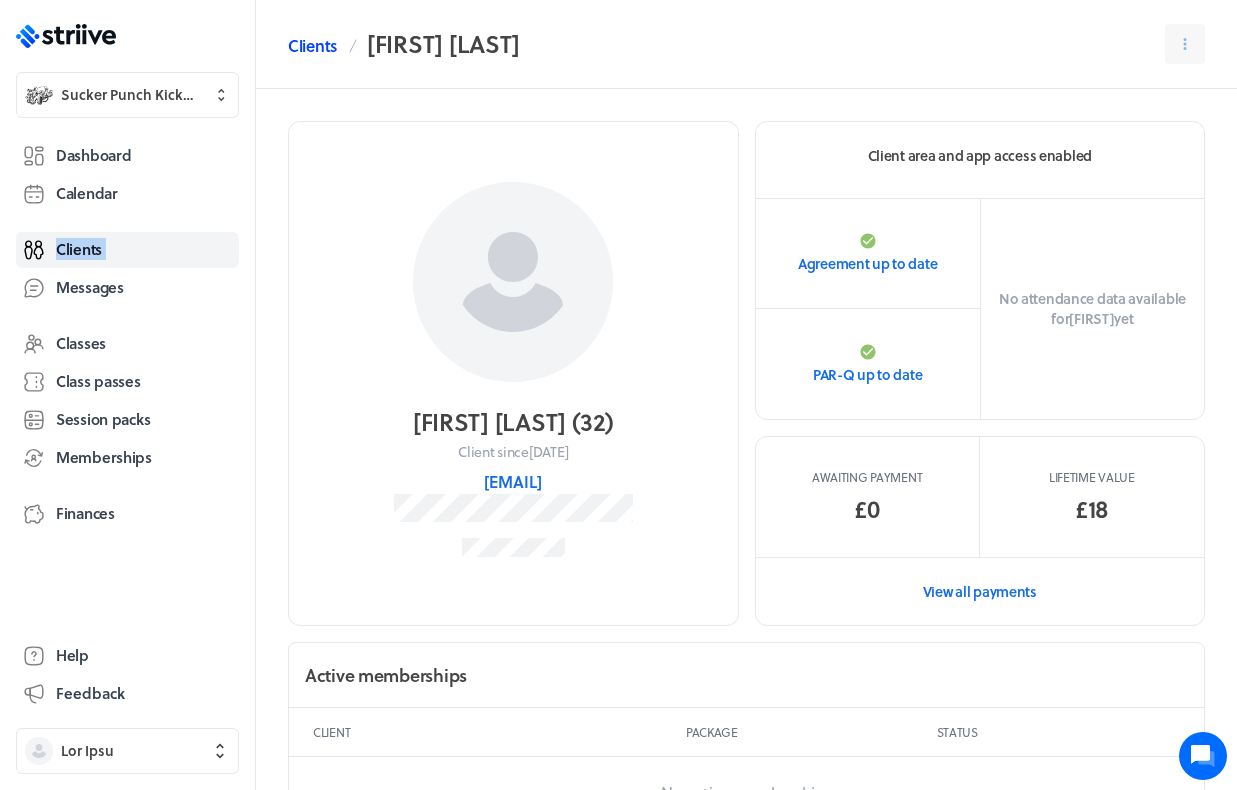 click on "Clients" at bounding box center [312, 46] 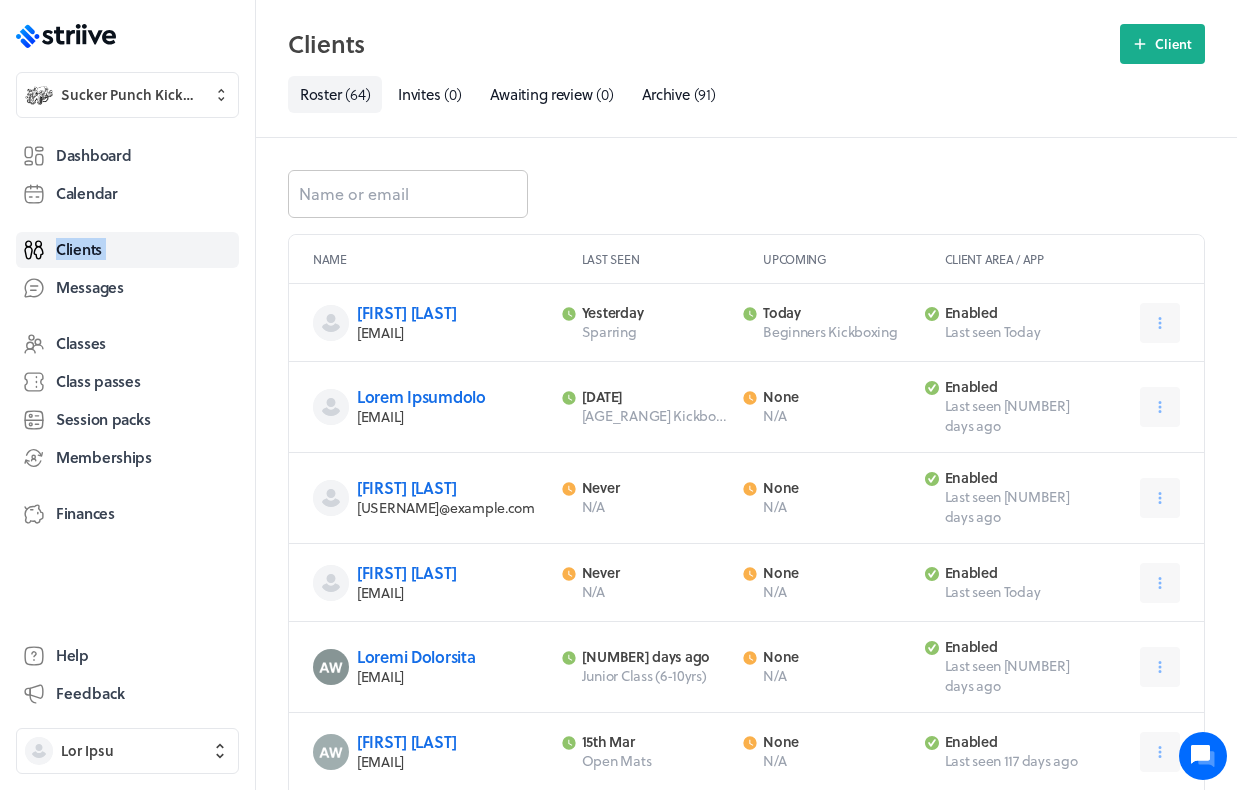scroll, scrollTop: 0, scrollLeft: 0, axis: both 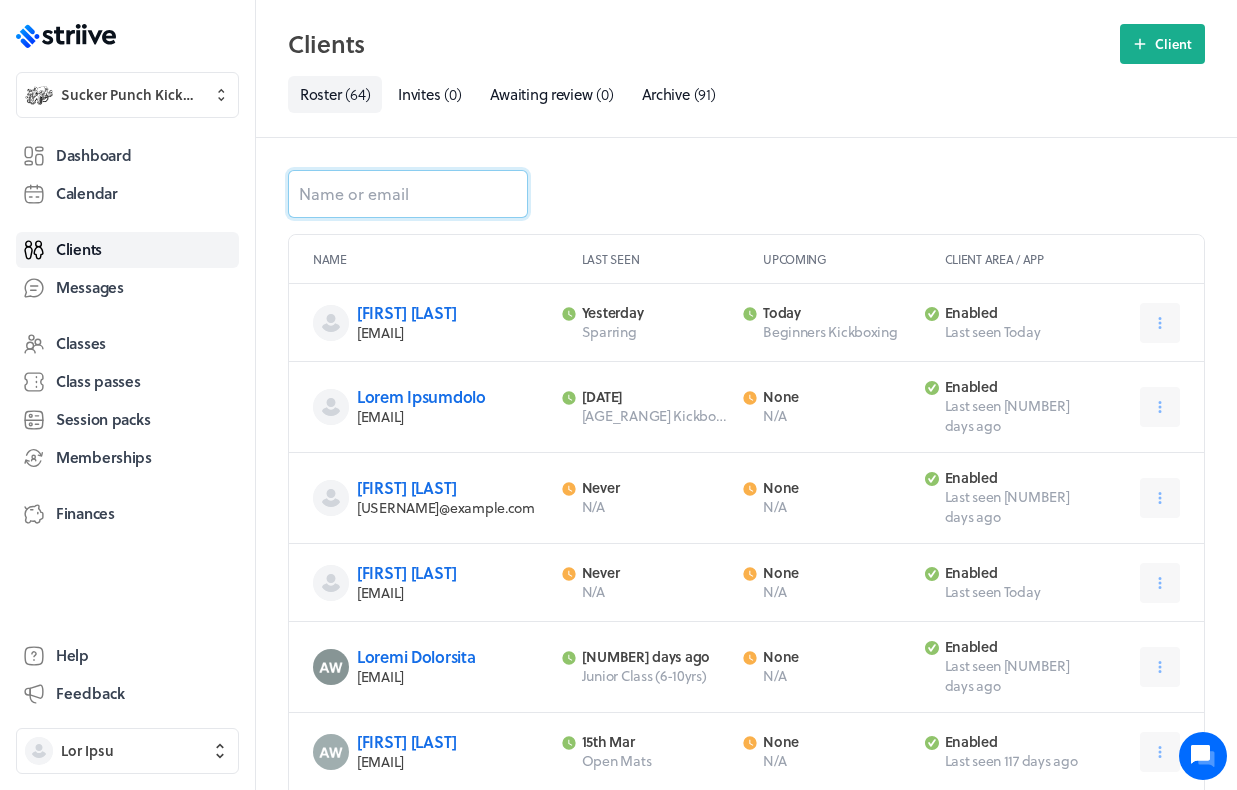 click at bounding box center [408, 194] 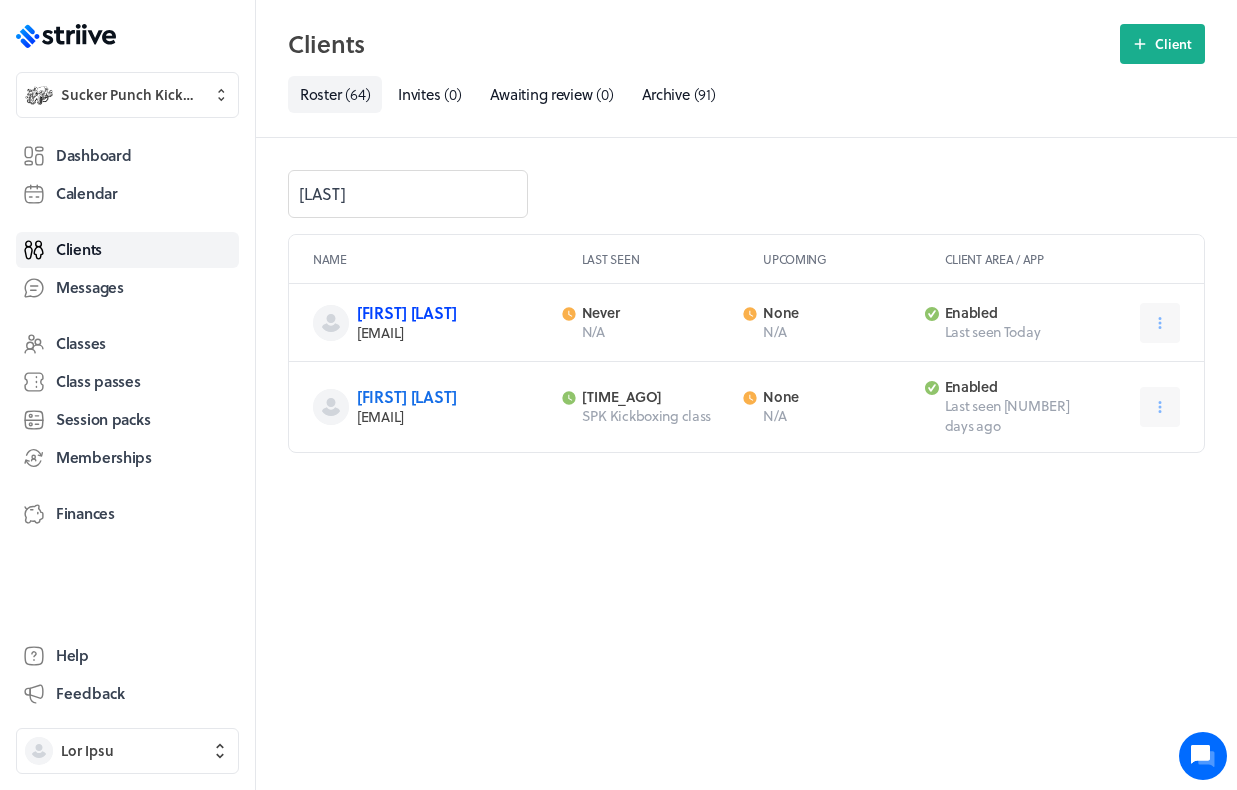 click on "[FIRST] [LAST]" at bounding box center (407, 312) 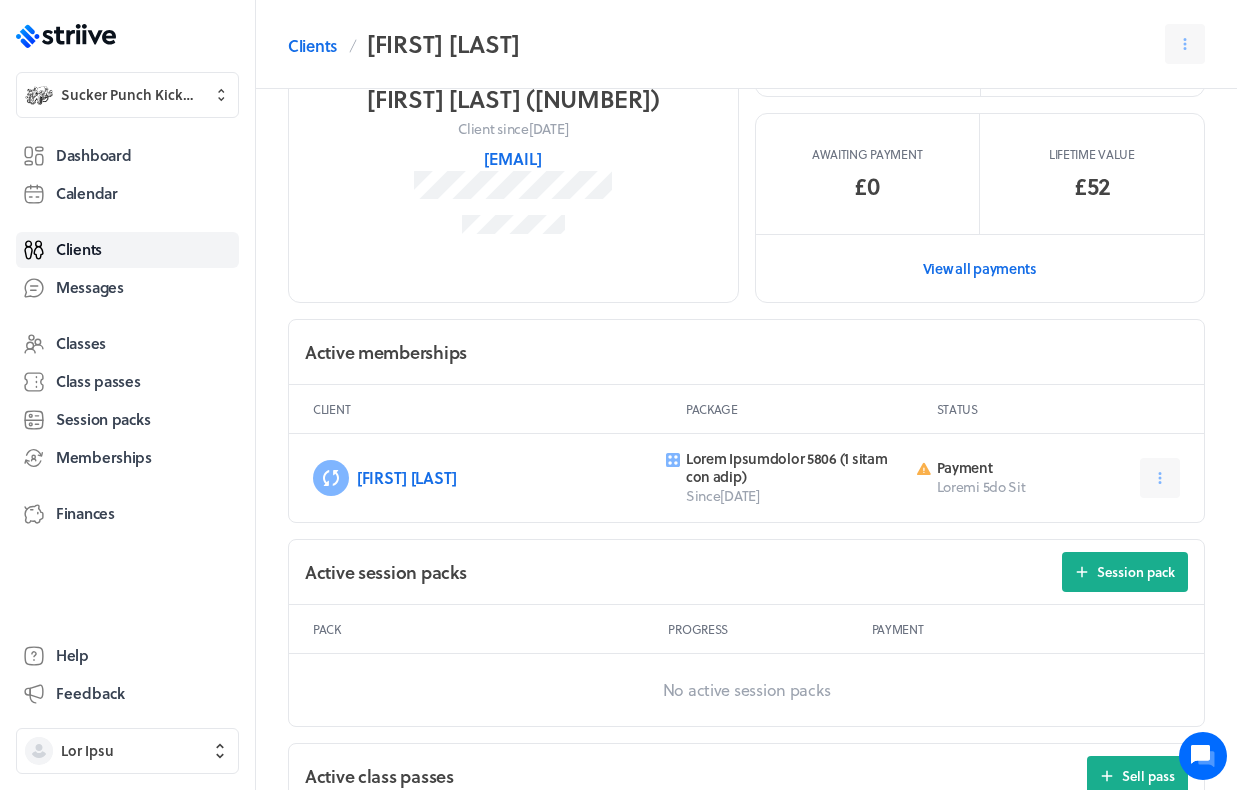 scroll, scrollTop: 324, scrollLeft: 0, axis: vertical 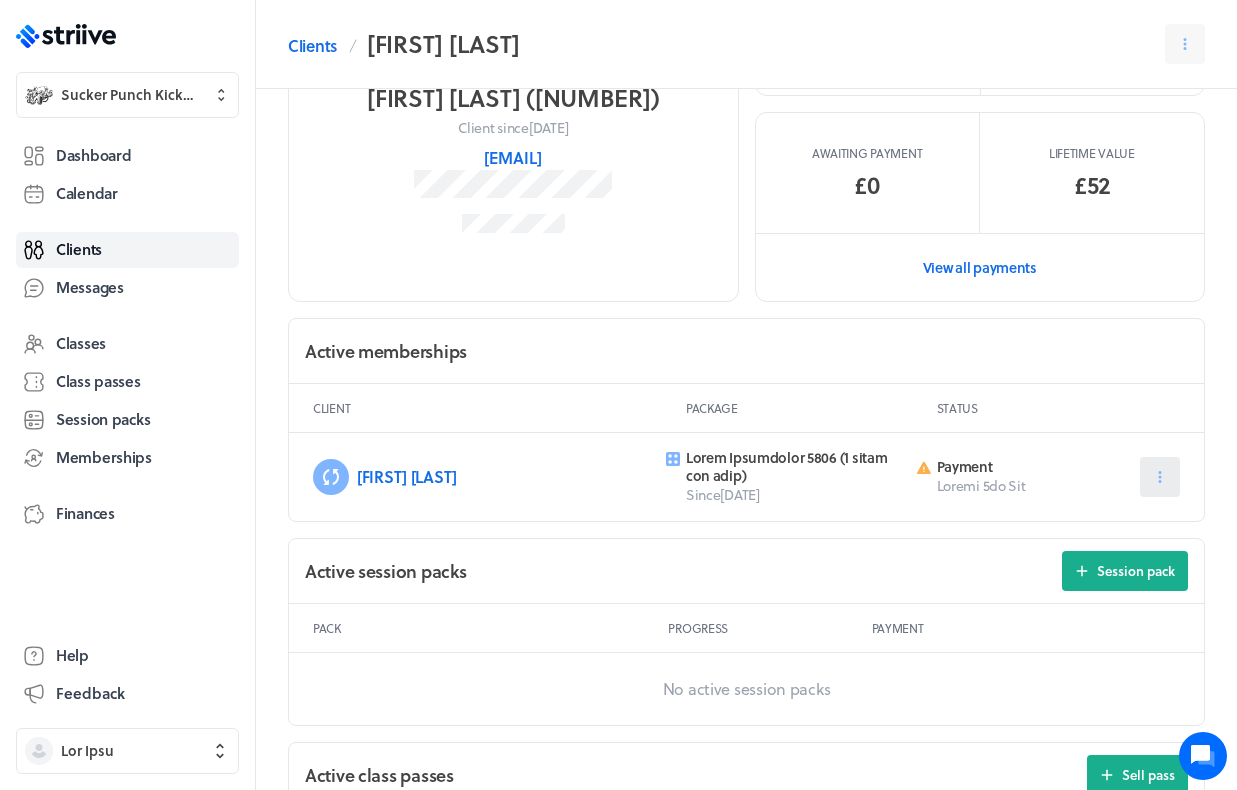 click at bounding box center [1160, 477] 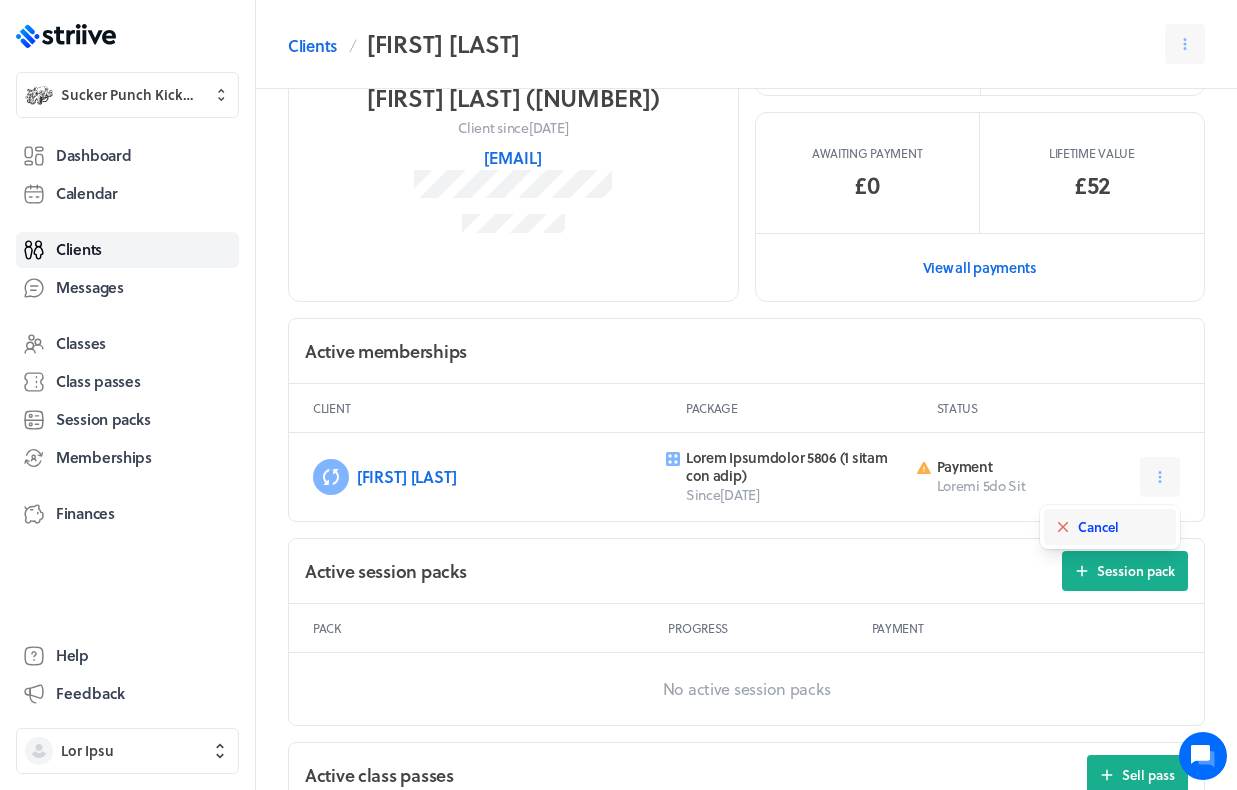 click on "Cancel" at bounding box center (1098, 527) 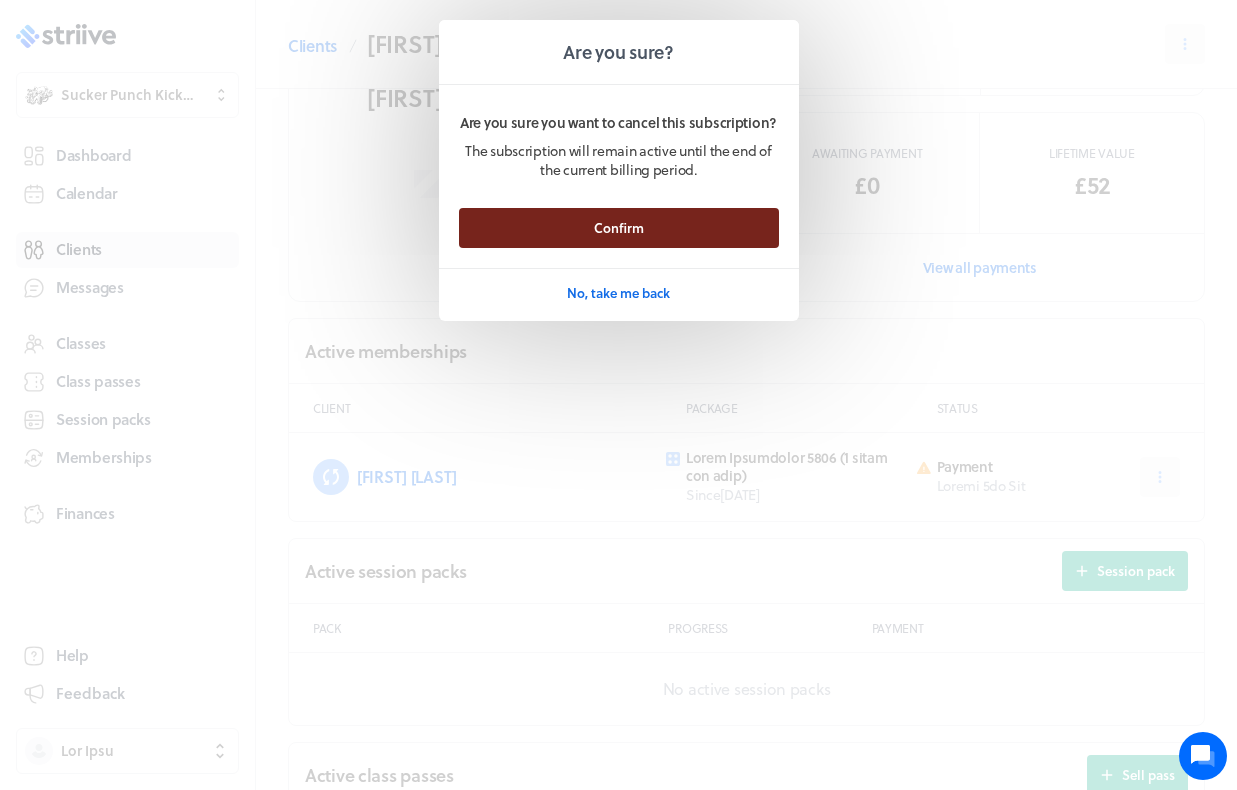 click on "Confirm" at bounding box center [619, 228] 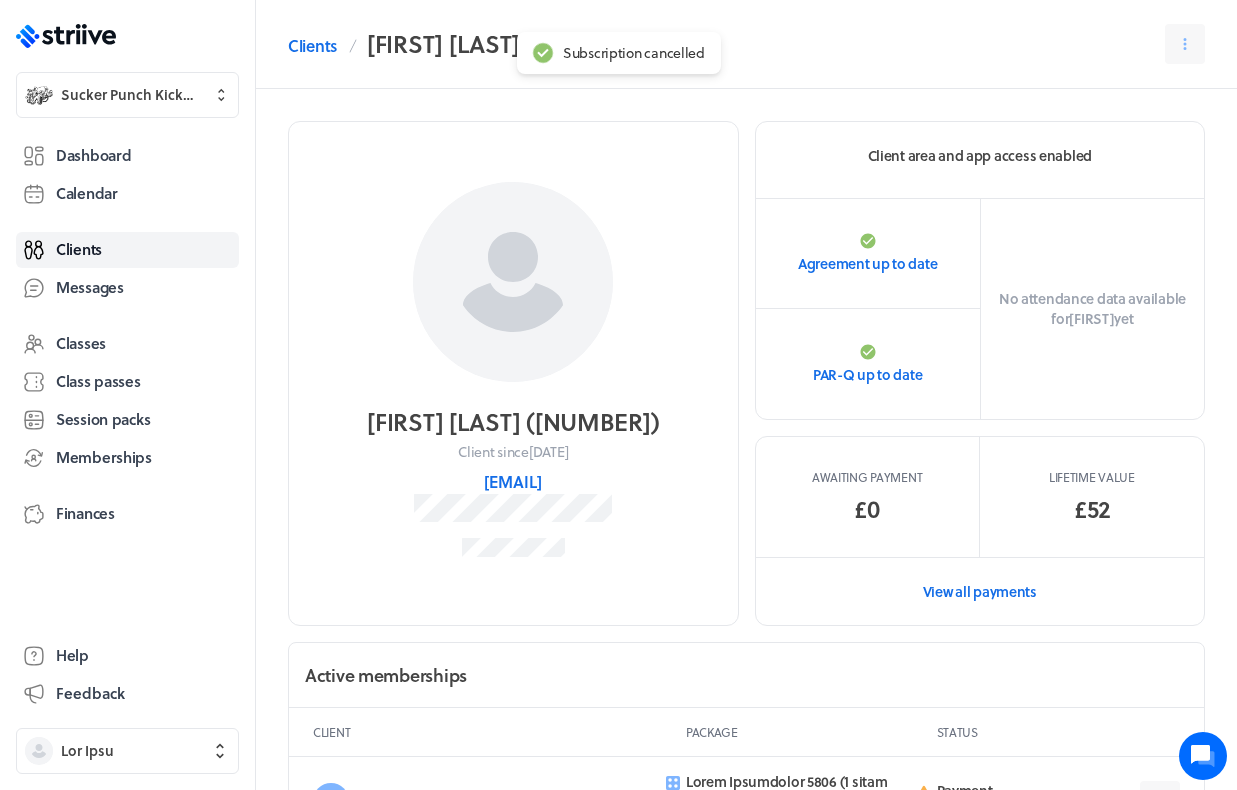 scroll, scrollTop: 0, scrollLeft: 0, axis: both 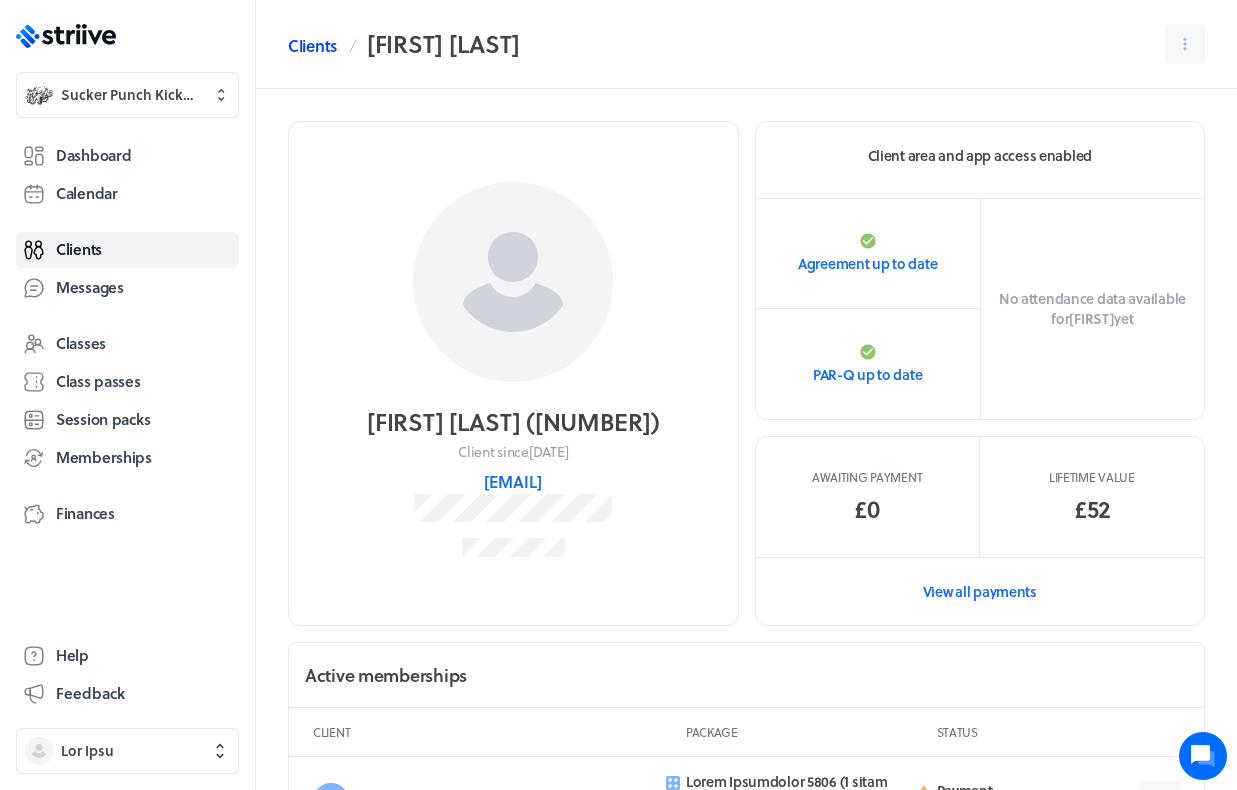 click on "Clients" at bounding box center [312, 46] 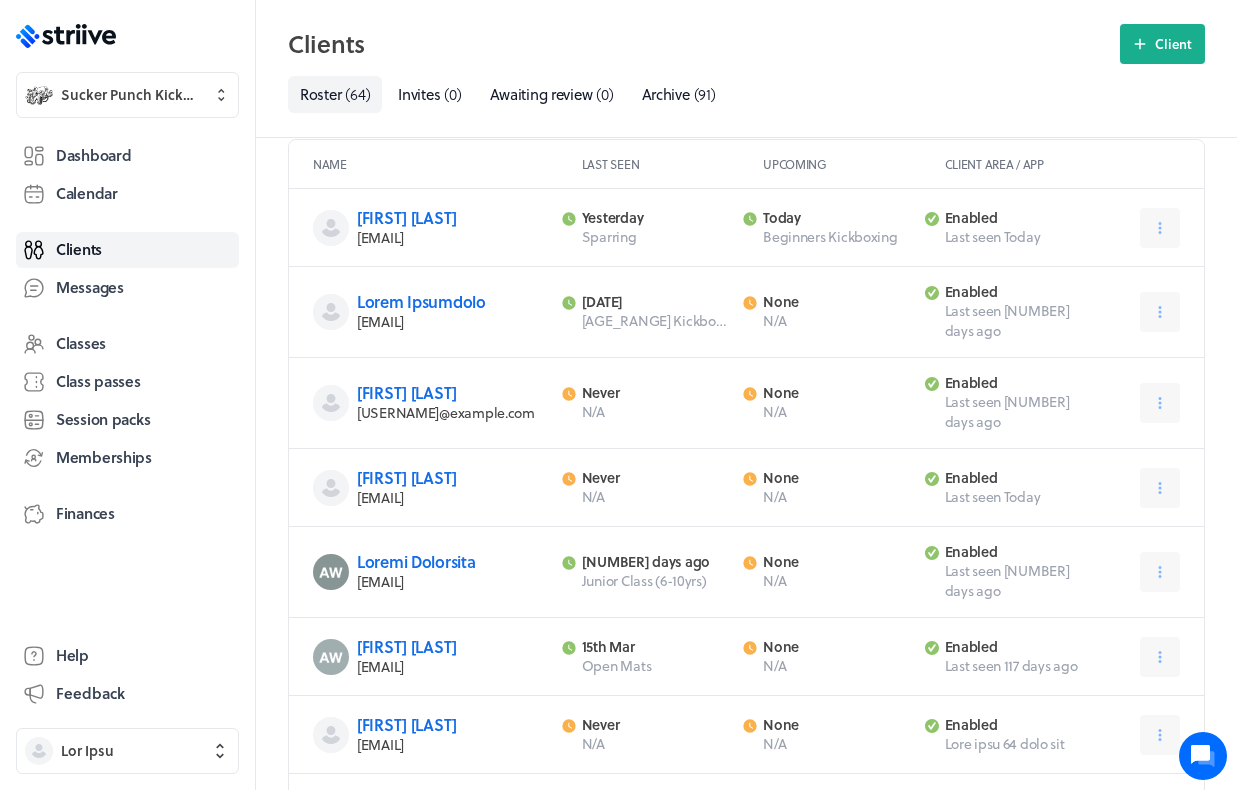 scroll, scrollTop: 113, scrollLeft: 0, axis: vertical 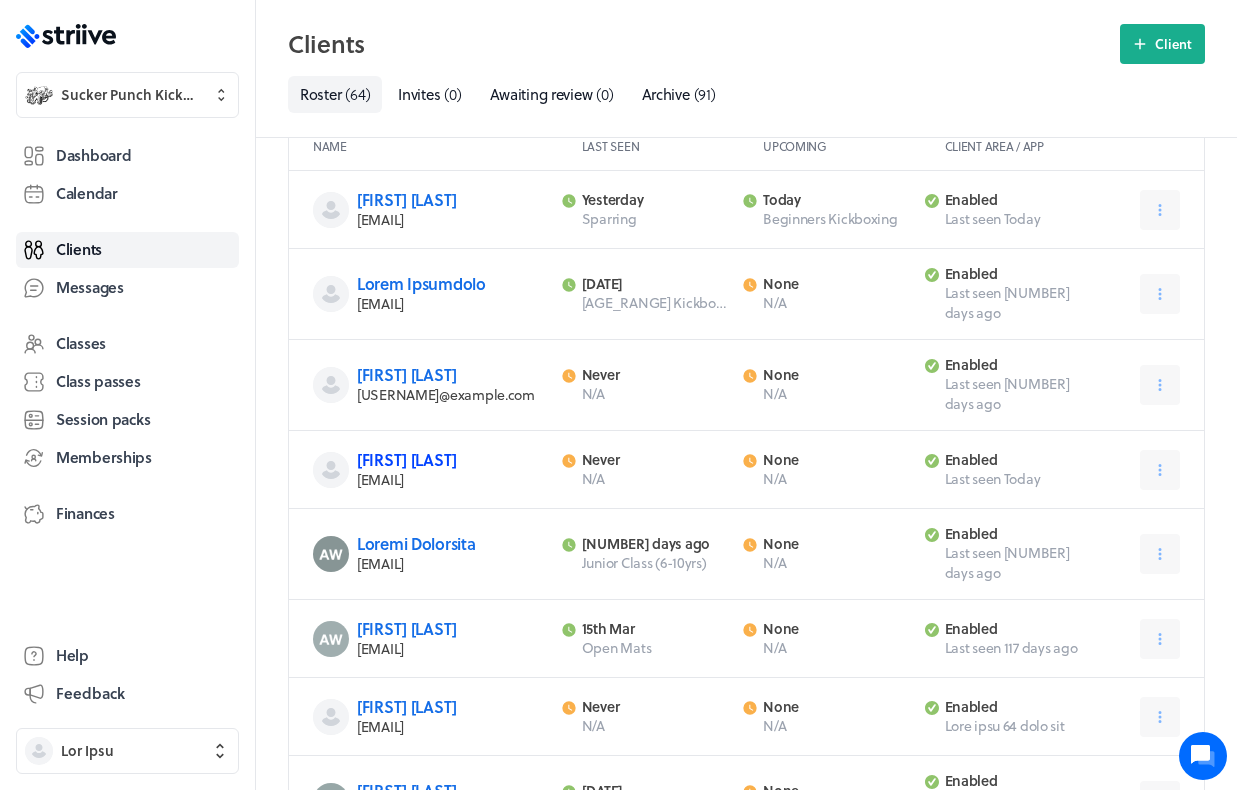 click on "[FIRST] [LAST]" at bounding box center (407, 459) 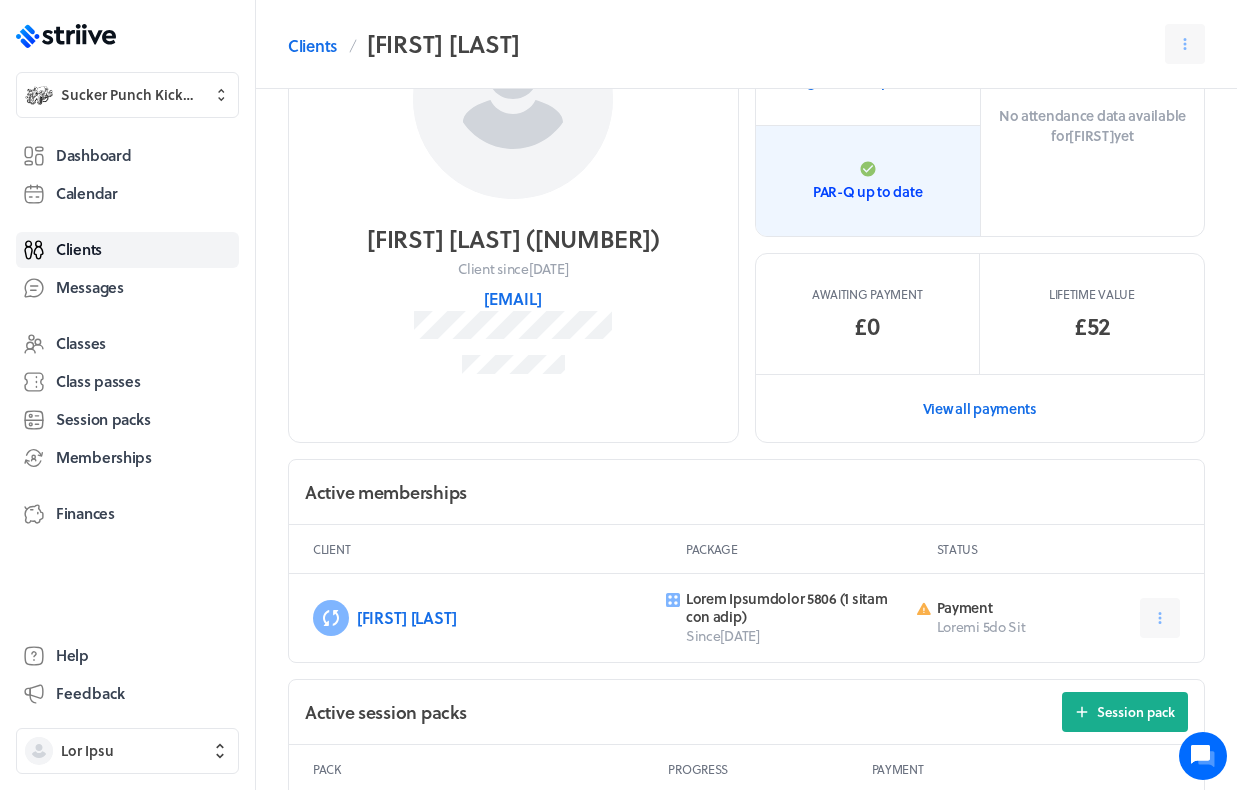 scroll, scrollTop: 184, scrollLeft: 0, axis: vertical 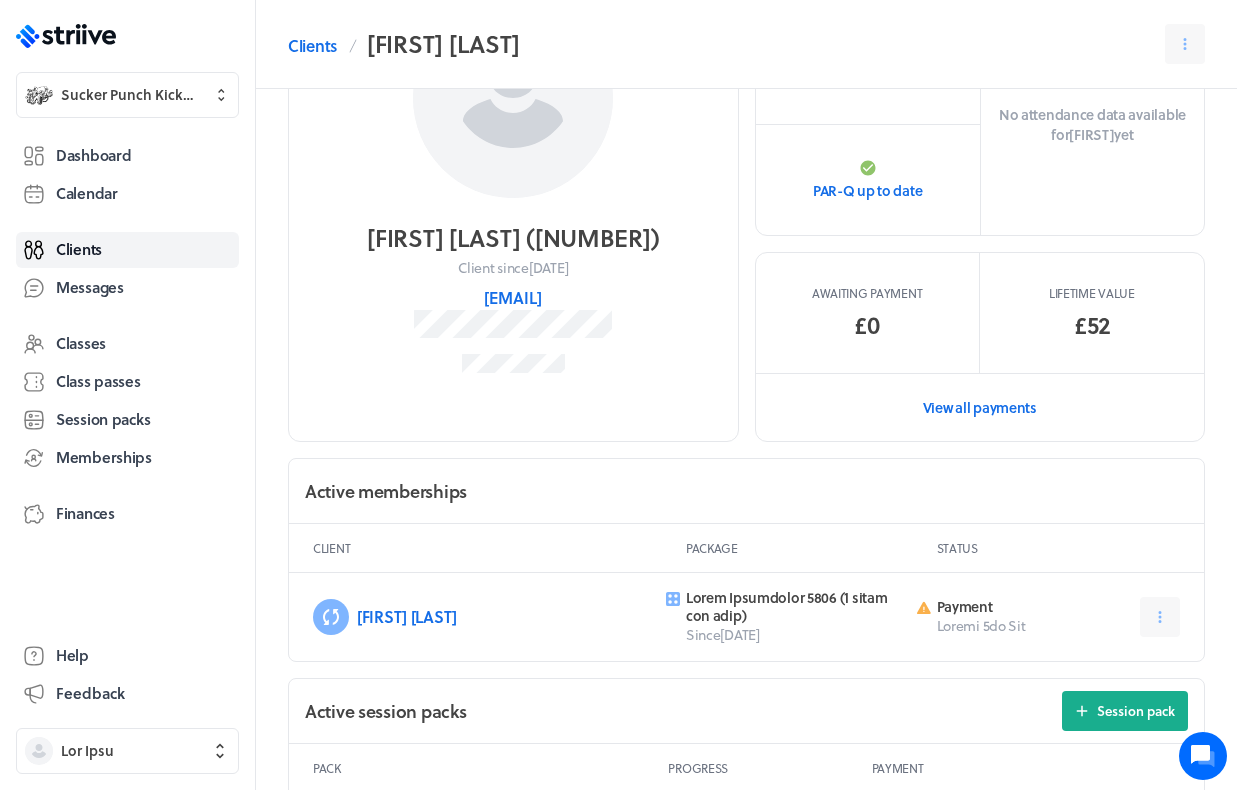 click on "[EMAIL]" at bounding box center (513, 298) 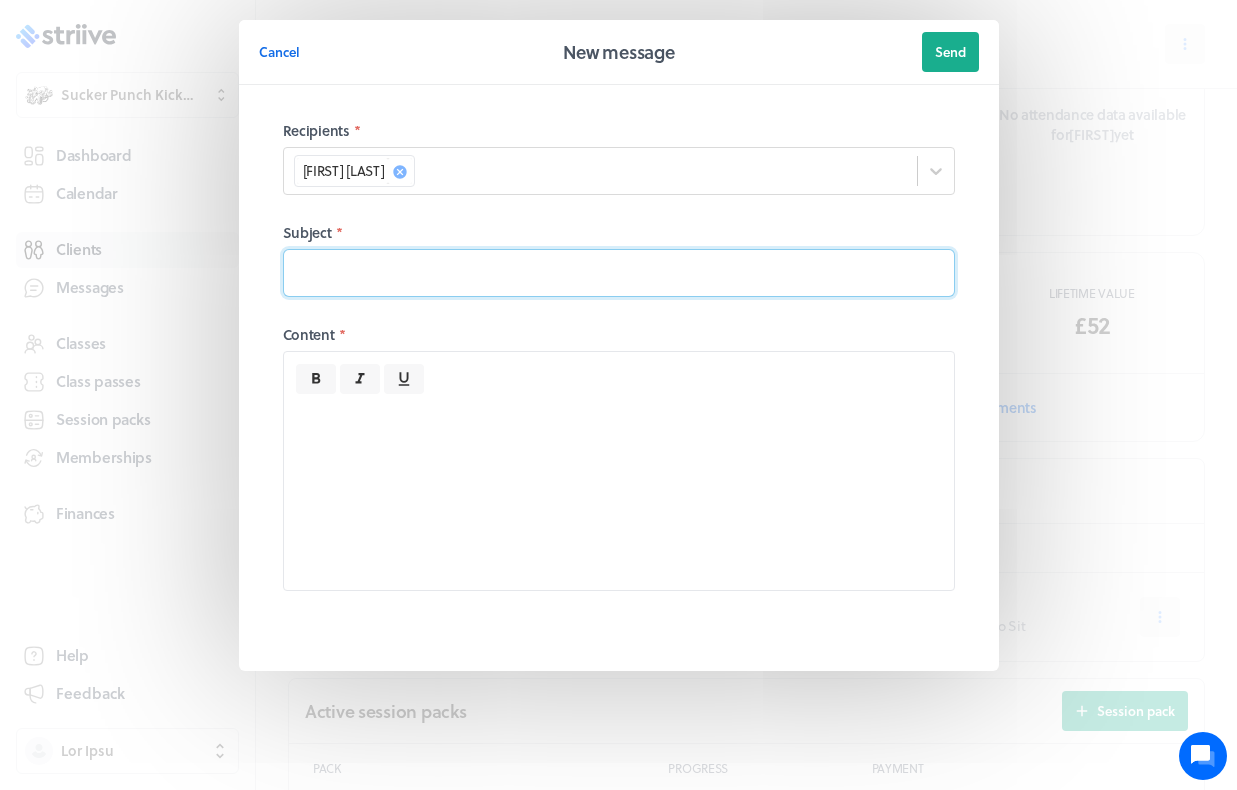 click at bounding box center [619, 273] 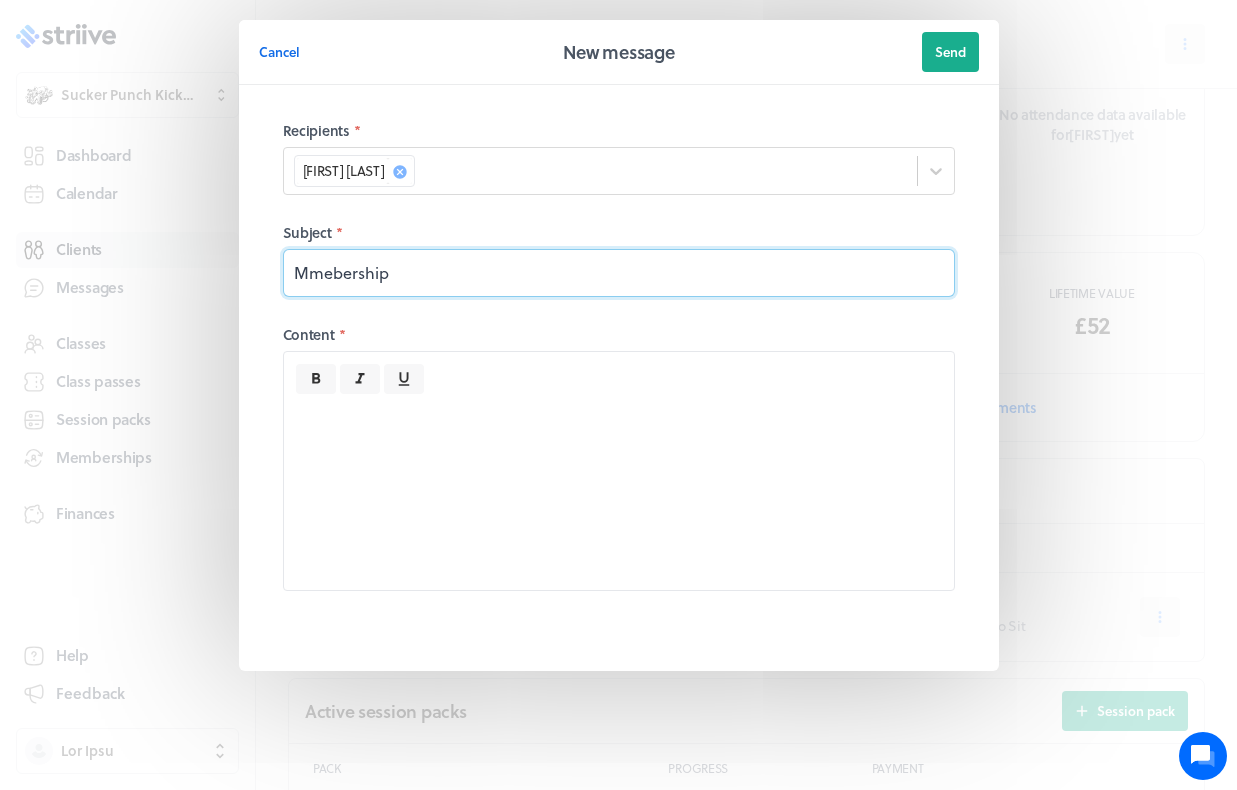click on "Mmebership" at bounding box center [619, 273] 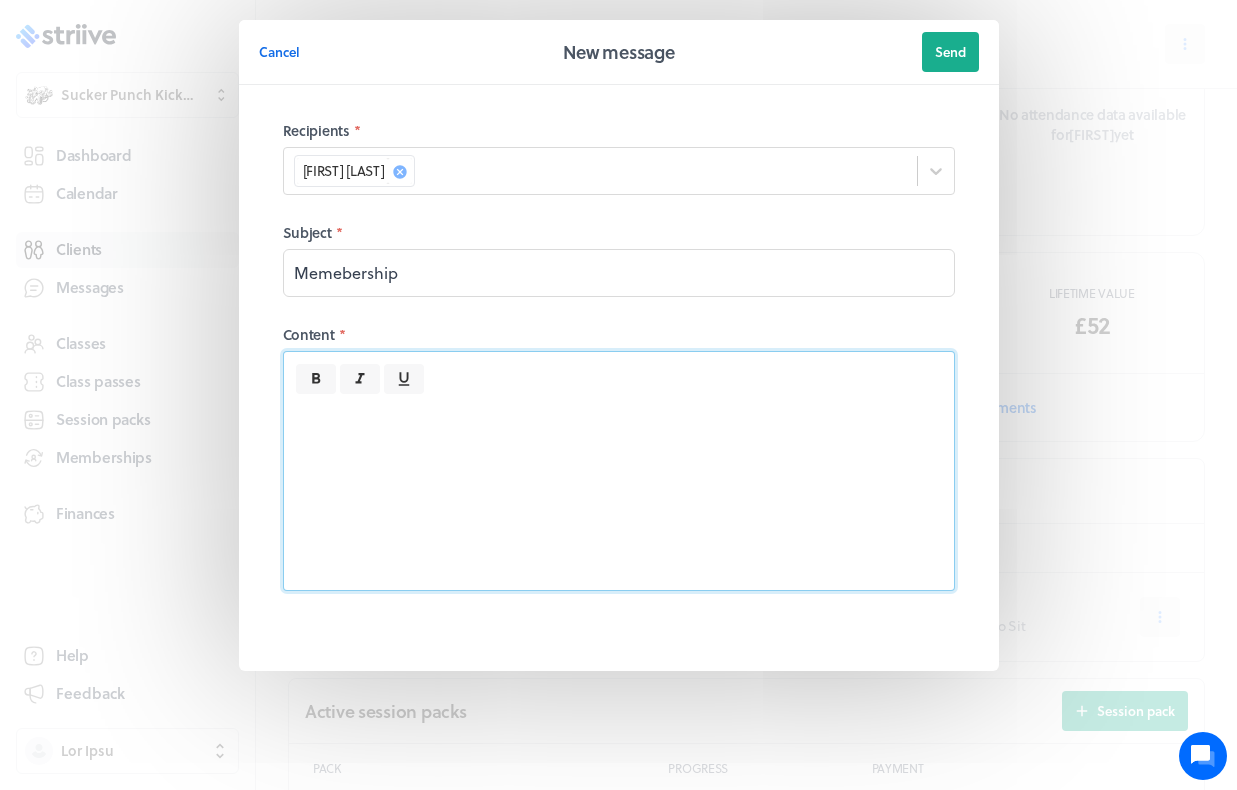 click at bounding box center [619, 492] 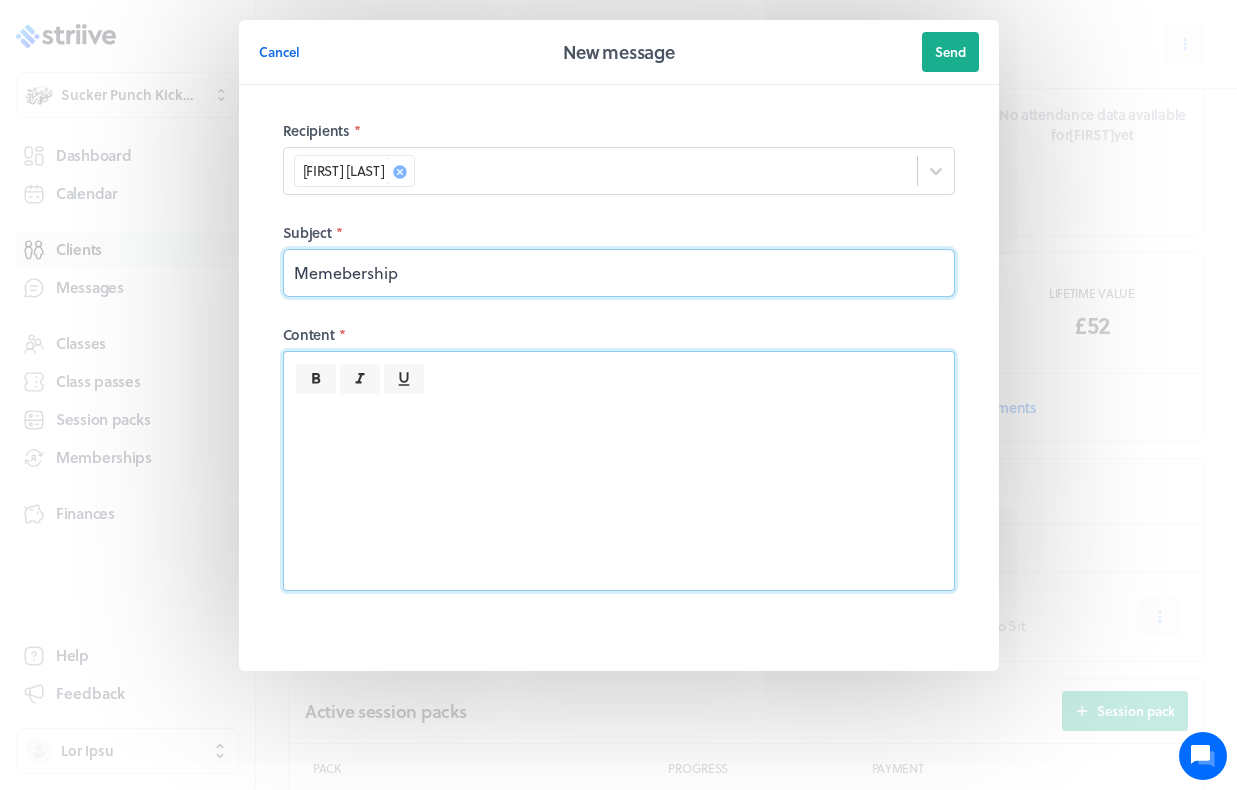 click on "Memebership" at bounding box center (619, 273) 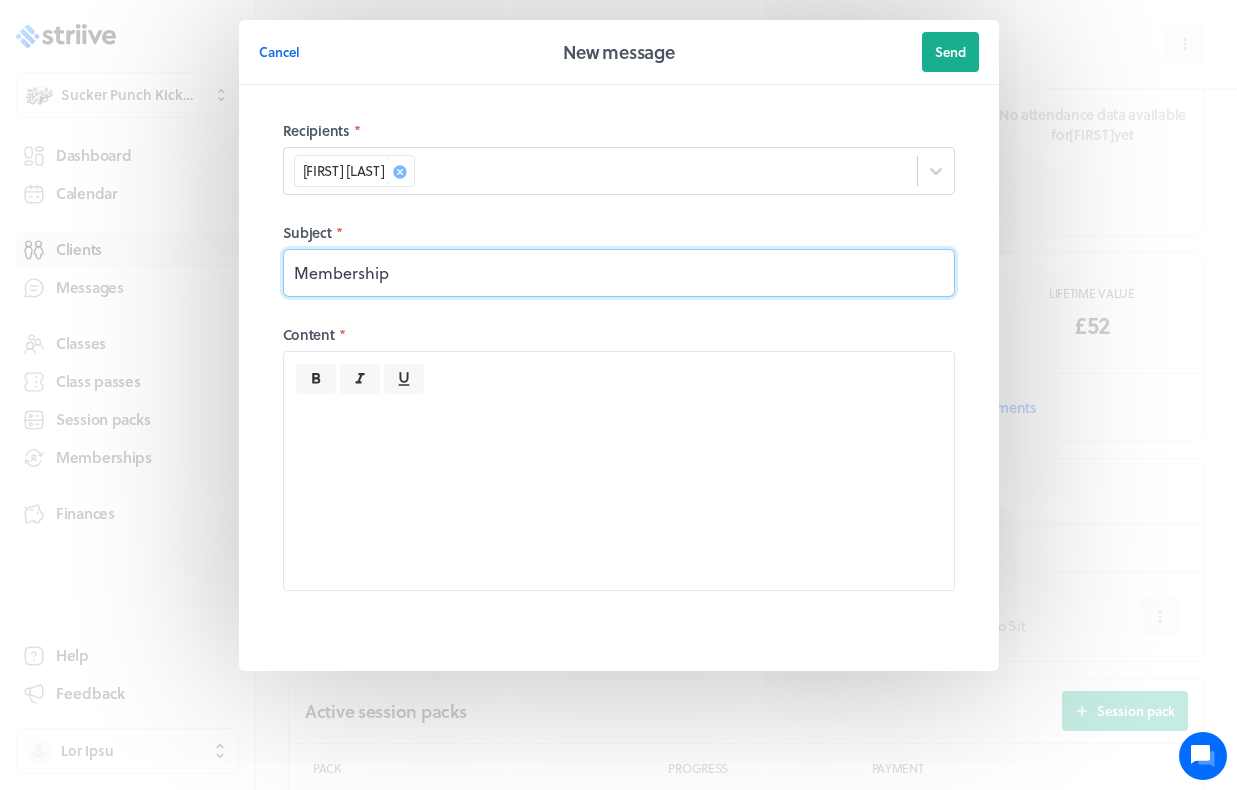 type on "Membership" 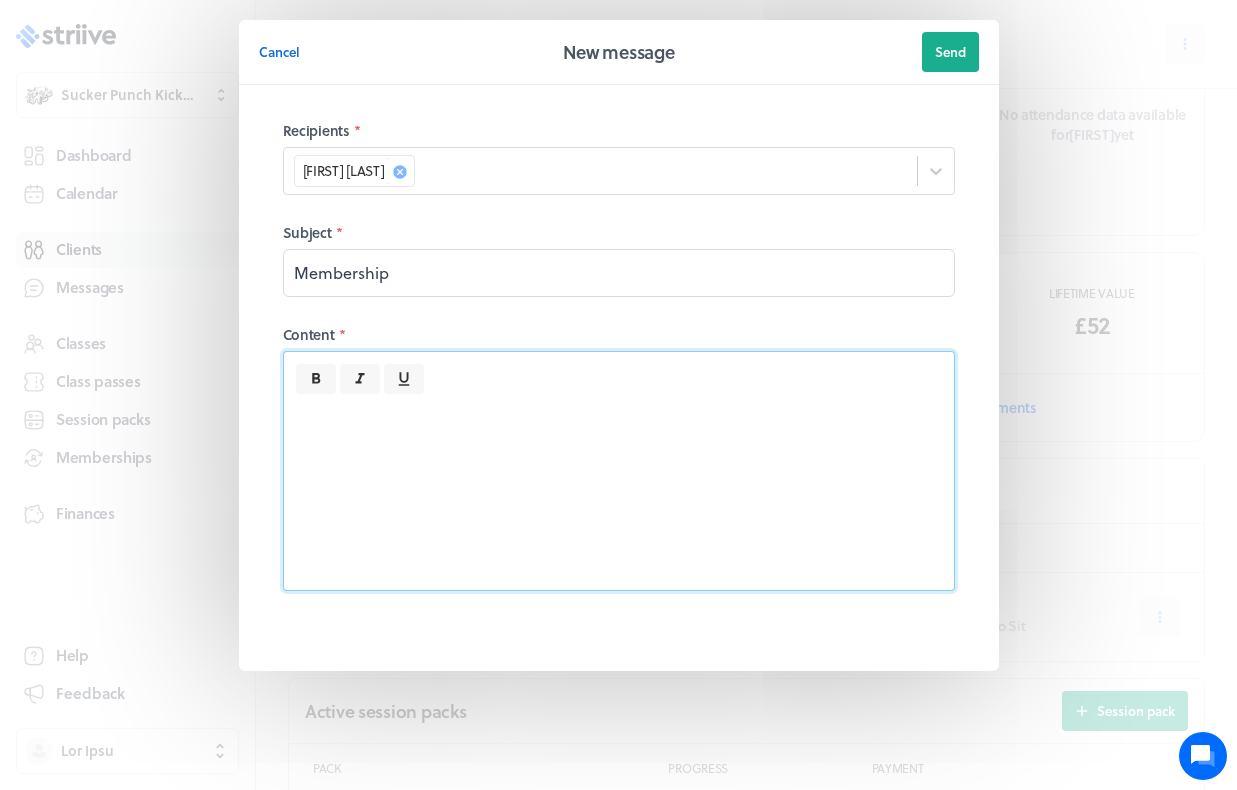 click at bounding box center (619, 492) 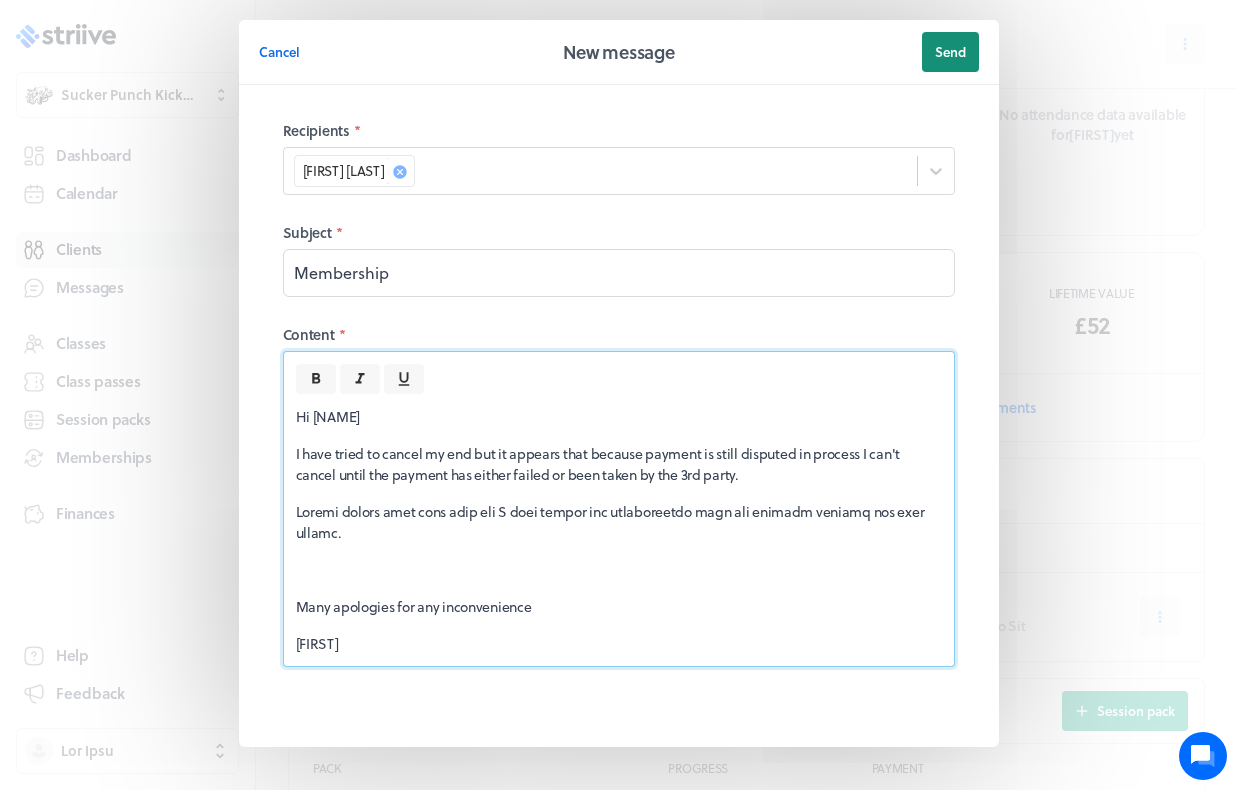 click on "Send" at bounding box center (950, 52) 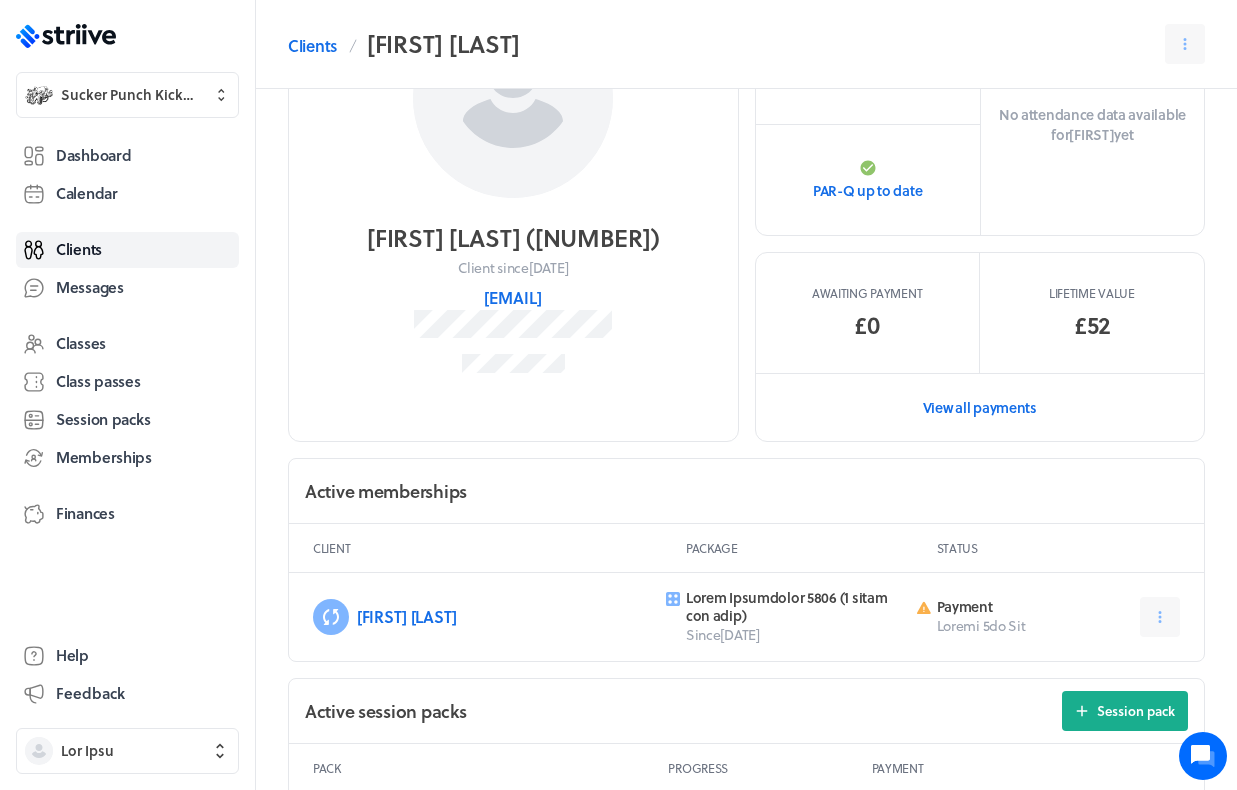 click on "Loremip Dolo Sitame" at bounding box center [746, 44] 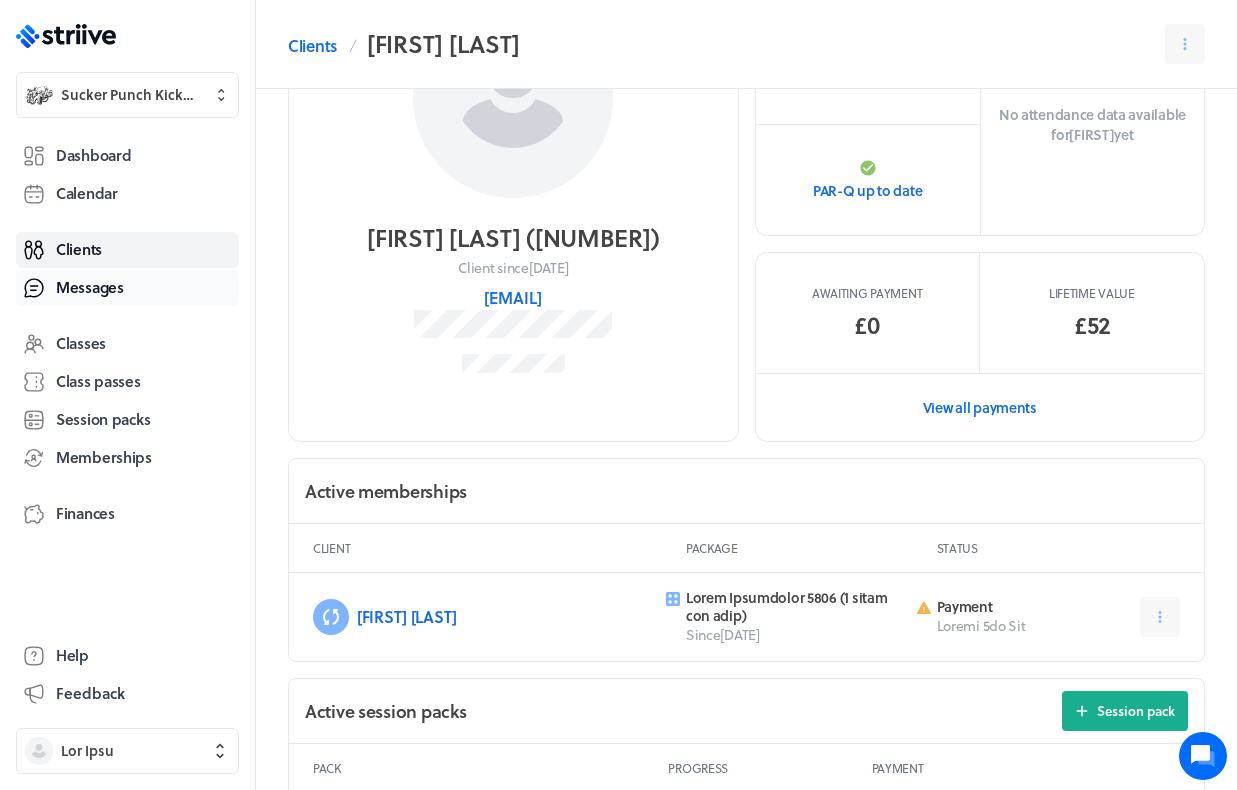click on "Messages" at bounding box center (90, 287) 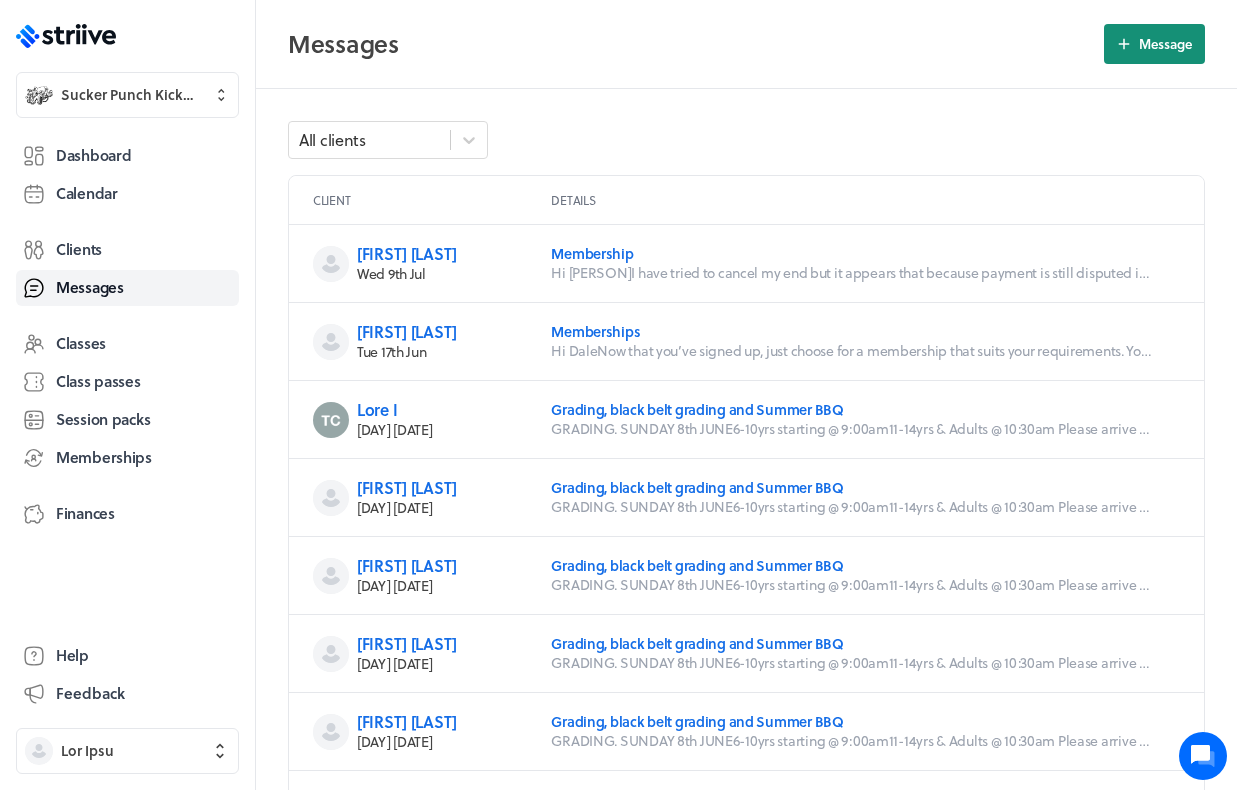 click on "Message" at bounding box center [1154, 44] 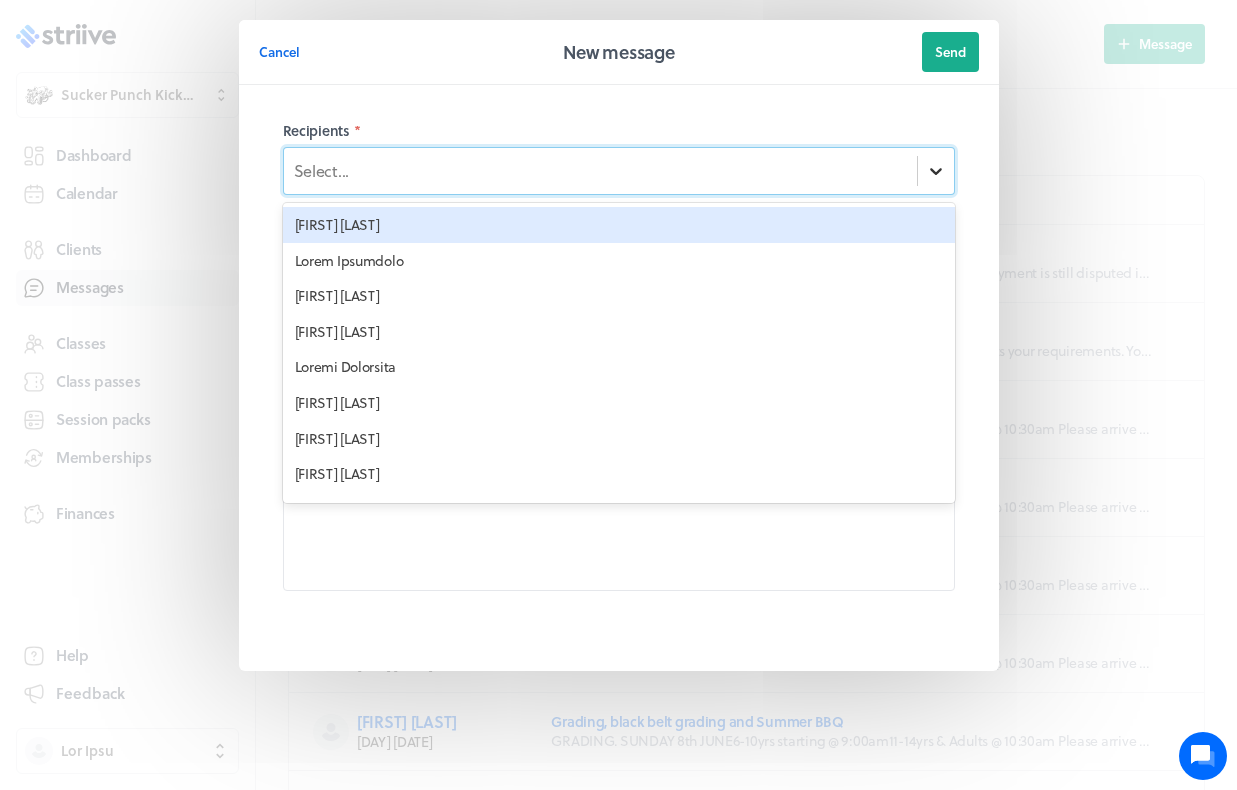 click at bounding box center (936, 171) 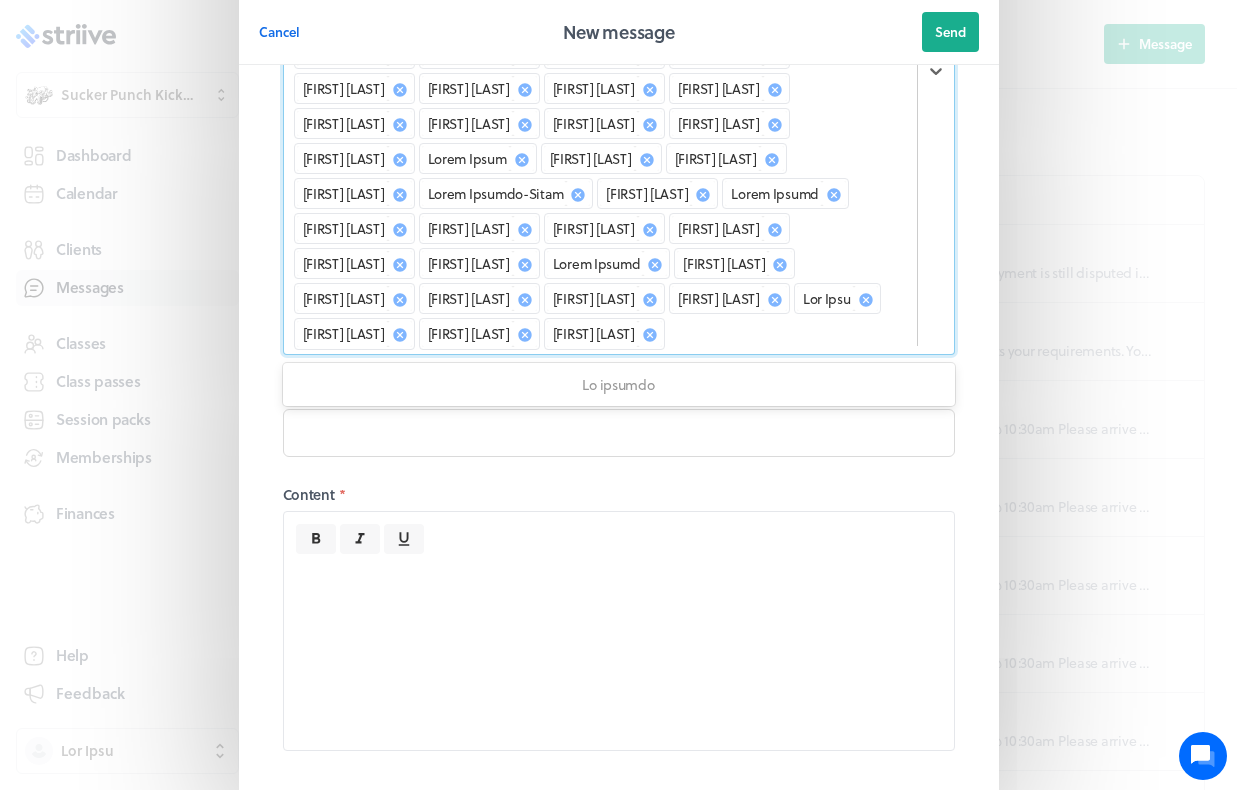 scroll, scrollTop: 365, scrollLeft: 0, axis: vertical 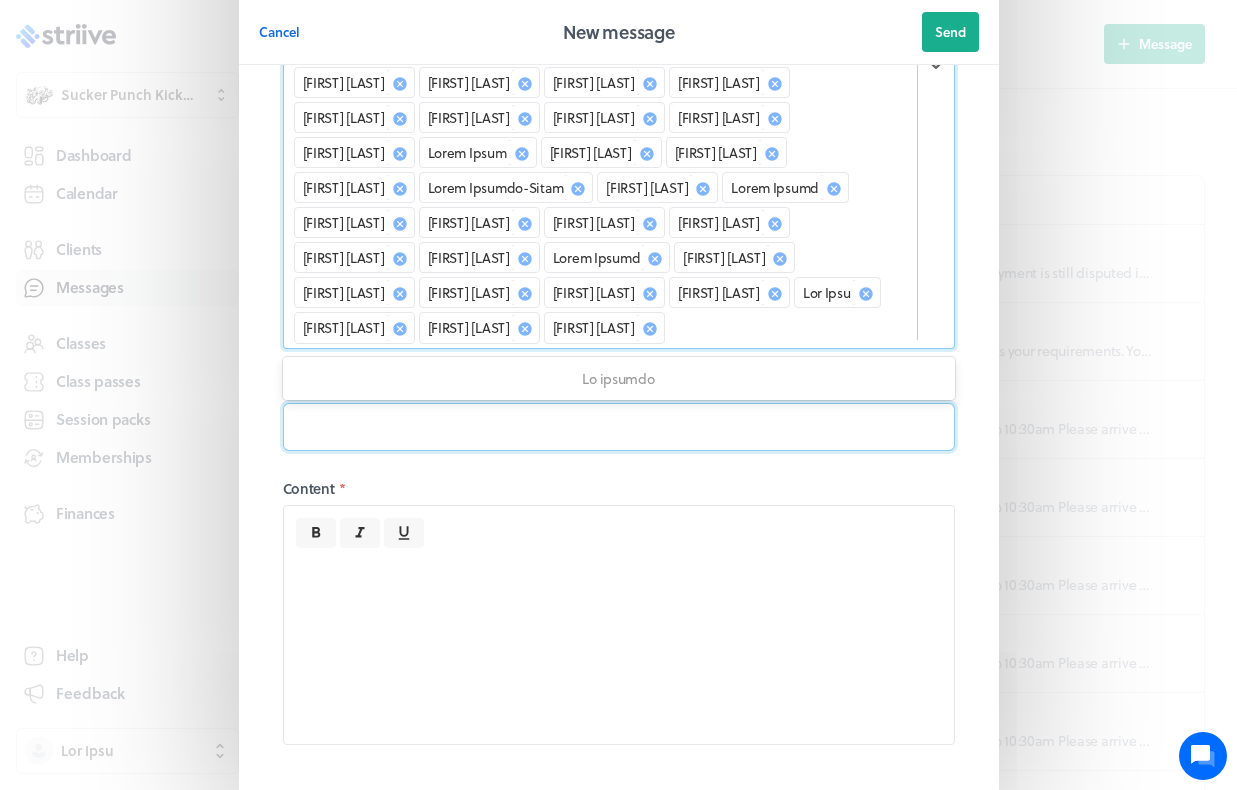click at bounding box center (619, 427) 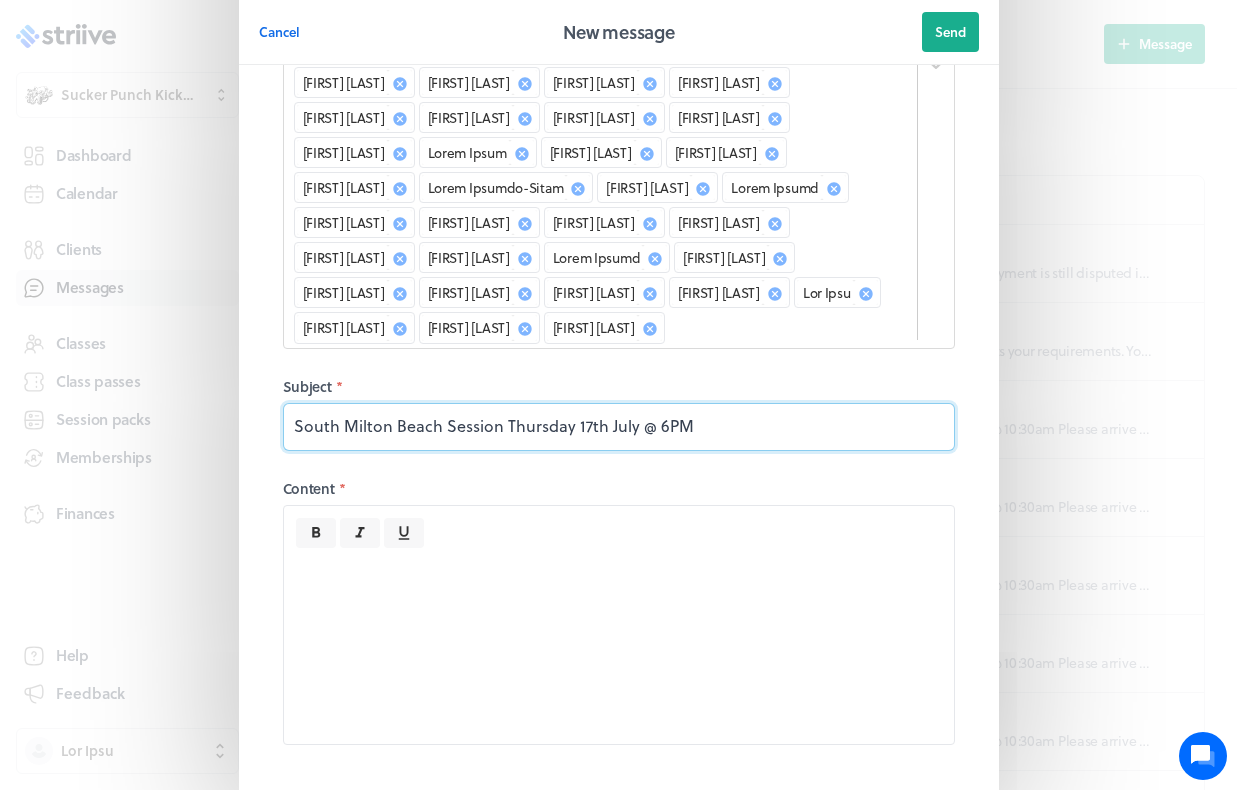 type on "South Milton Beach Session Thursday 17th July @ 6PM" 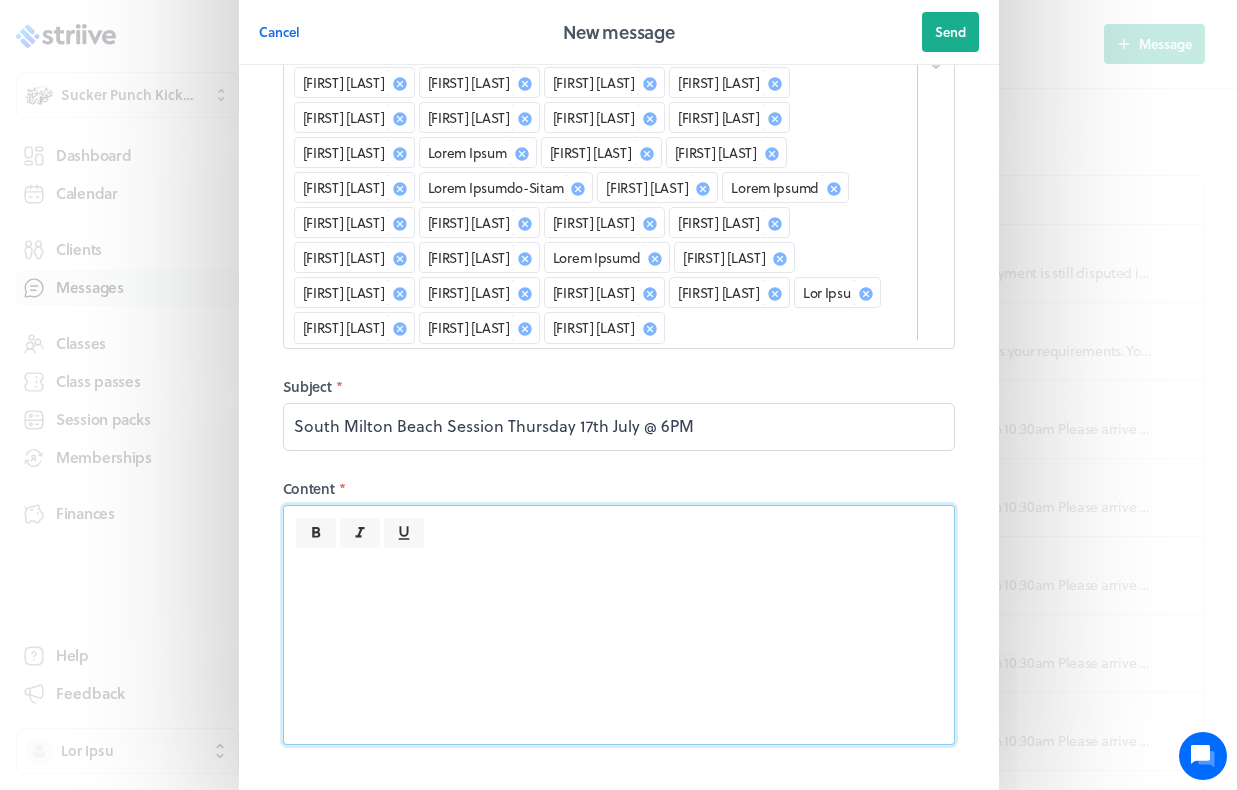 click at bounding box center (619, 646) 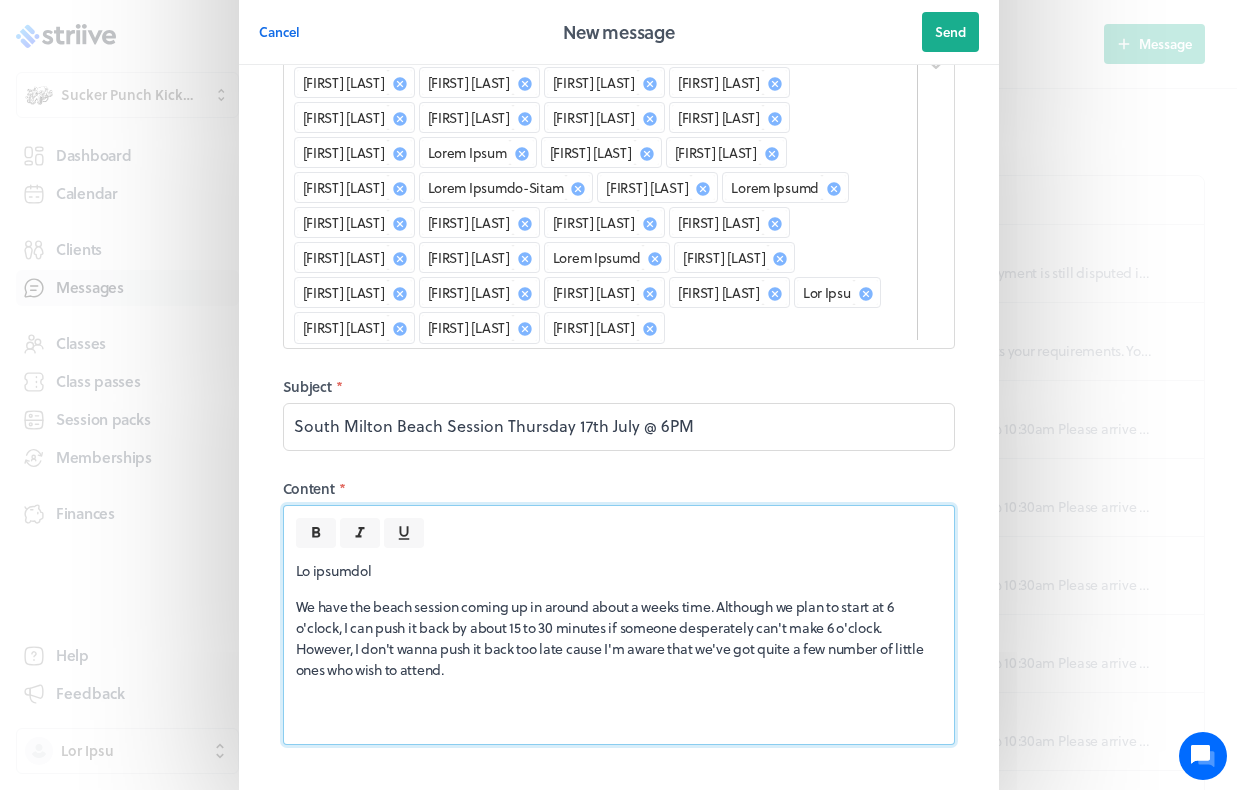 click on "We have the beach session coming up in around about a weeks time. Although we plan to start at 6 o'clock, I can push it back by about 15 to 30 minutes if someone desperately can't make 6 o'clock. However, I don't wanna push it back too late cause I'm aware that we've got quite a few number of little ones who wish to attend." at bounding box center (619, 638) 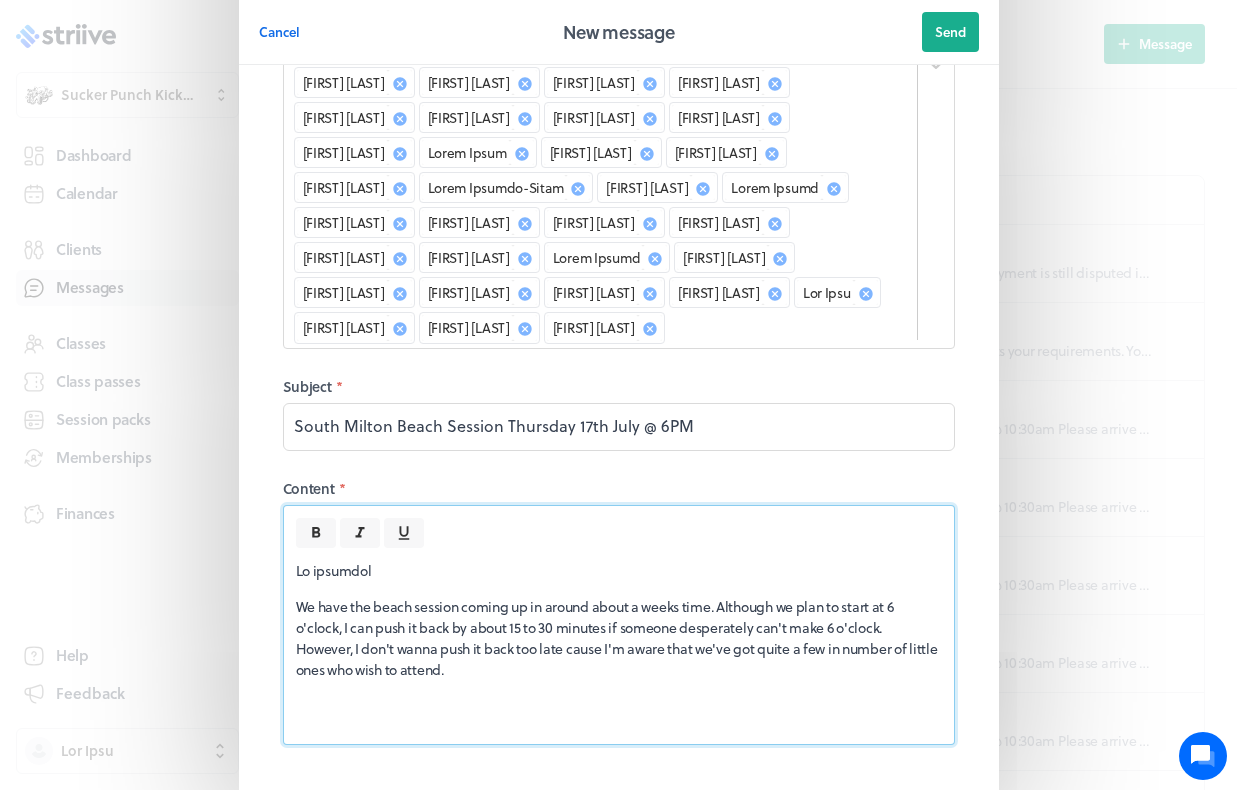 click on "We have the beach session coming up in around about a weeks time. Although we plan to start at 6 o'clock, I can push it back by about 15 to 30 minutes if someone desperately can't make 6 o'clock. However, I don't wanna push it back too late cause I'm aware that we've got quite a few in number of little ones who wish to attend." at bounding box center [619, 638] 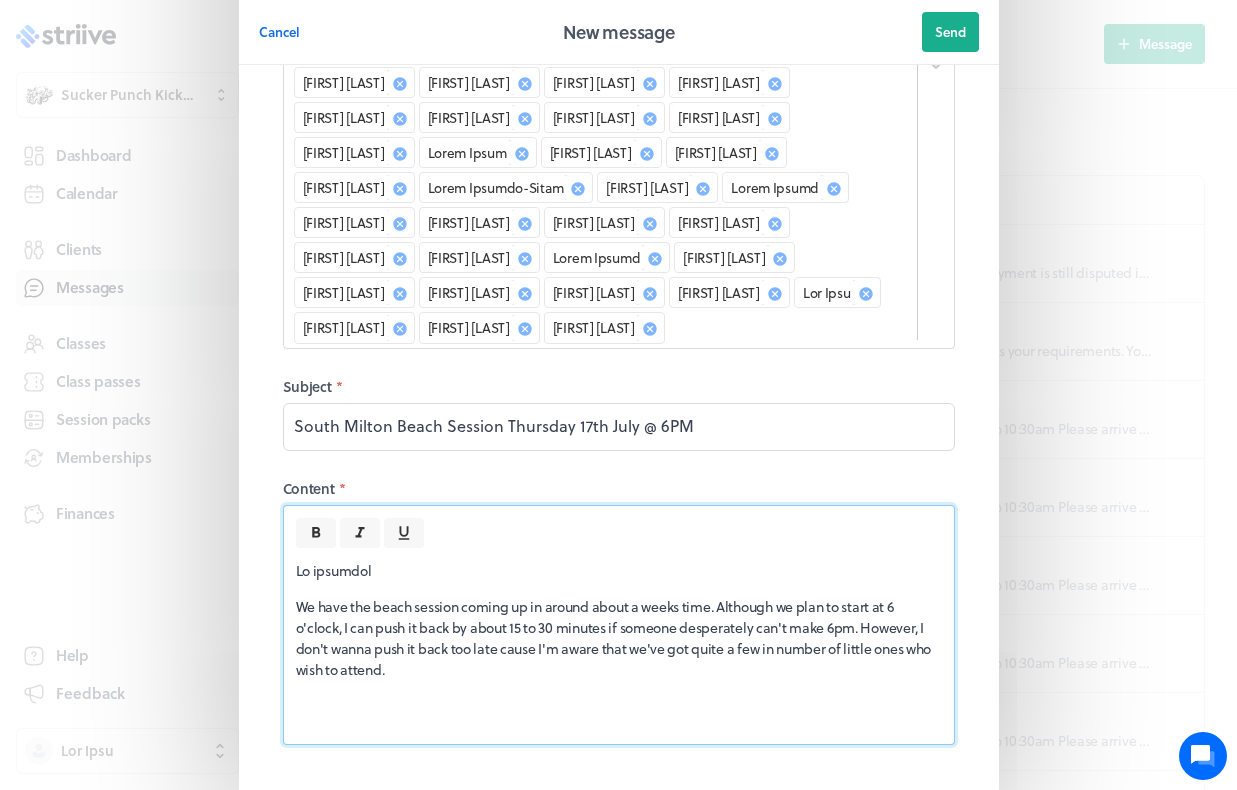 click on "We have the beach session coming up in around about a weeks time. Although we plan to start at 6 o'clock, I can push it back by about 15 to 30 minutes if someone desperately can't make 6pm. However, I don't wanna push it back too late cause I'm aware that we've got quite a few in number of little ones who wish to attend." at bounding box center (619, 638) 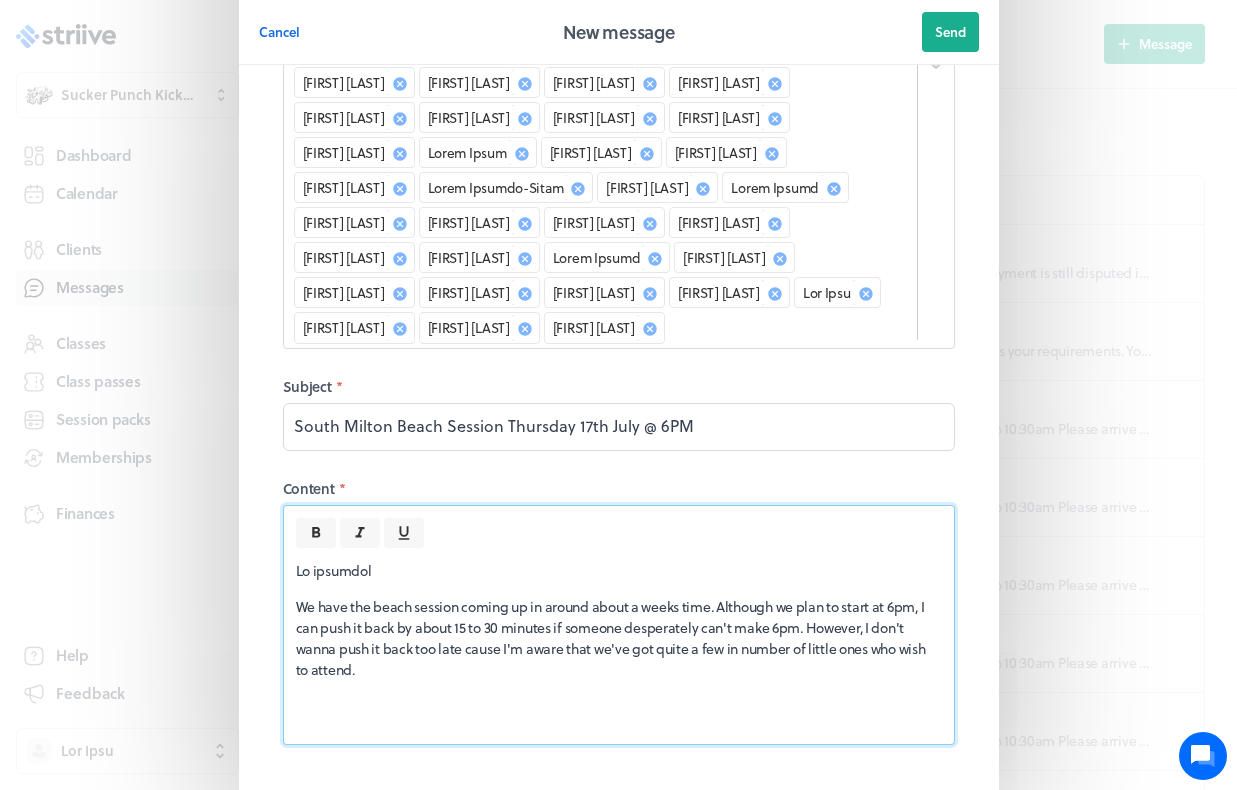 click on "We have the beach session coming up in around about a weeks time. Although we plan to start at 6pm, I can push it back by about 15 to 30 minutes if someone desperately can't make 6pm. However, I don't wanna push it back too late cause I'm aware that we've got quite a few in number of little ones who wish to attend." at bounding box center (619, 638) 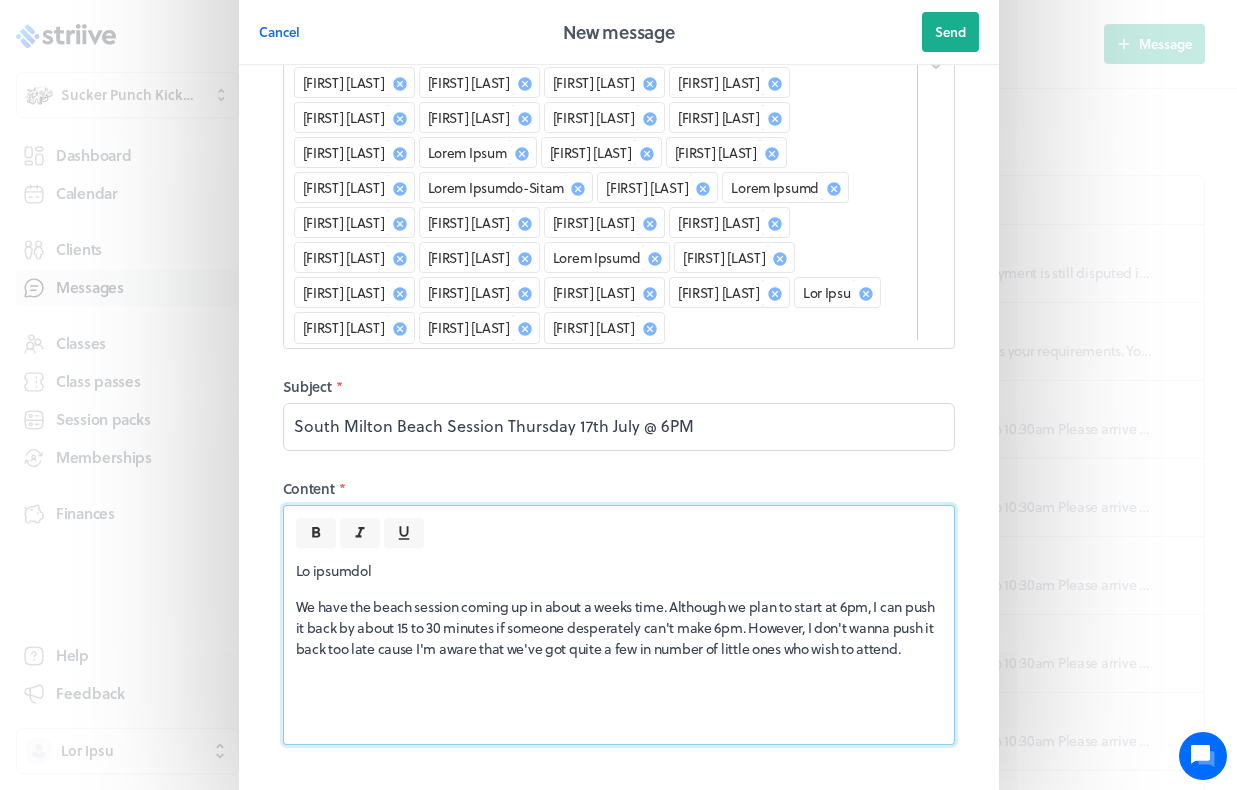 click on "Hi everyone We have the beach session coming up in about a weeks time. Although we plan to start at 6pm, I can push it back by about 15 to 30 minutes if someone desperately can't make 6pm. However, I don't wanna push it back too late cause I'm aware that we've got quite a few in number of little ones who wish to attend." at bounding box center [619, 646] 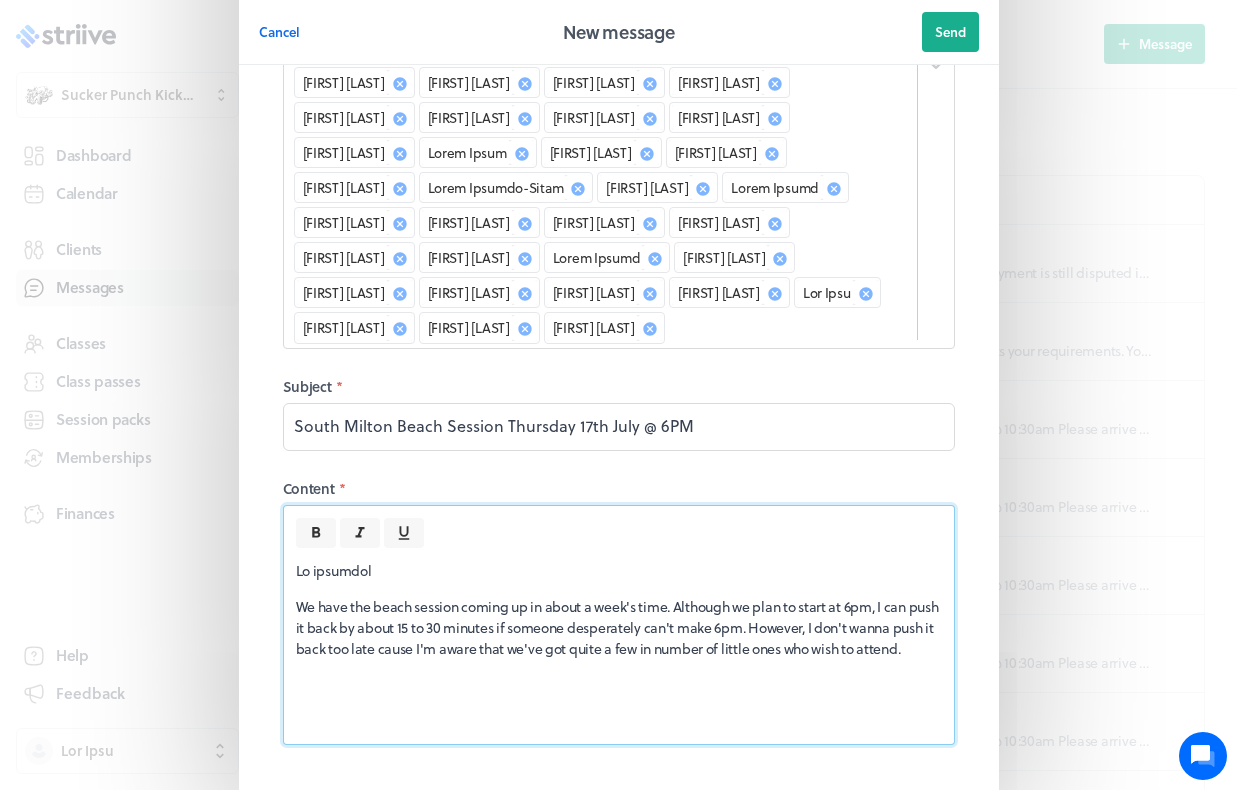 click on "Hi everyone We have the beach session coming up in about a week's time. Although we plan to start at 6pm, I can push it back by about 15 to 30 minutes if someone desperately can't make 6pm. However, I don't wanna push it back too late cause I'm aware that we've got quite a few in number of little ones who wish to attend." at bounding box center (619, 646) 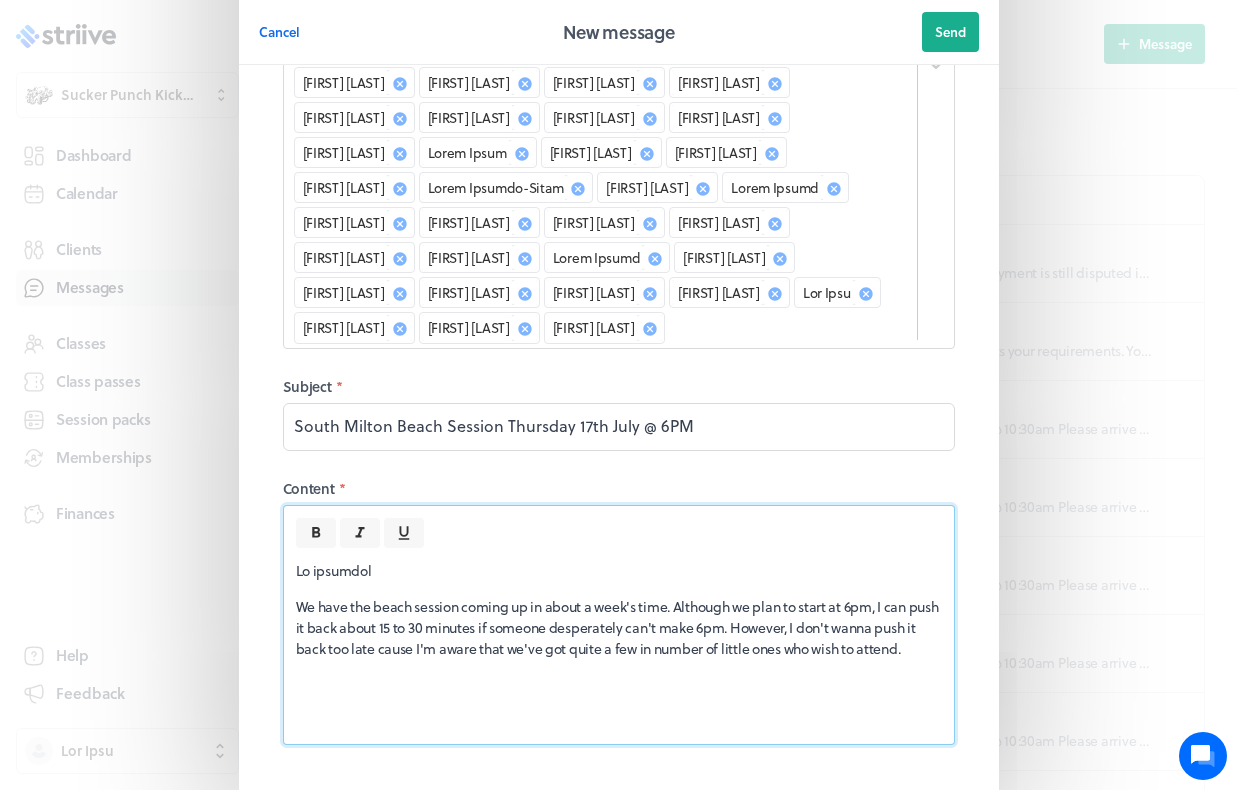 click on "We have the beach session coming up in about a week's time. Although we plan to start at 6pm, I can push it back about 15 to 30 minutes if someone desperately can't make 6pm. However, I don't wanna push it back too late cause I'm aware that we've got quite a few in number of little ones who wish to attend." at bounding box center (619, 627) 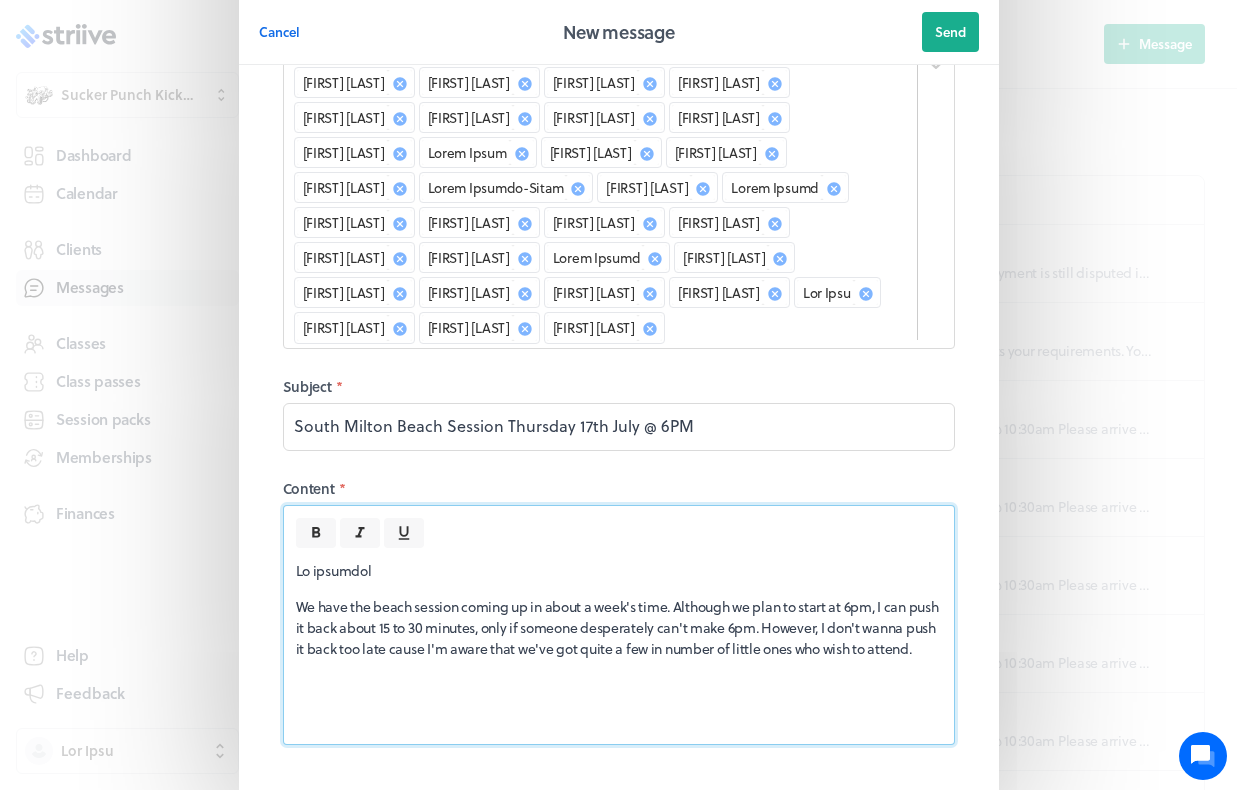 click on "We have the beach session coming up in about a week's time. Although we plan to start at 6pm, I can push it back about 15 to 30 minutes, only if someone desperately can't make 6pm. However, I don't wanna push it back too late cause I'm aware that we've got quite a few in number of little ones who wish to attend." at bounding box center (619, 627) 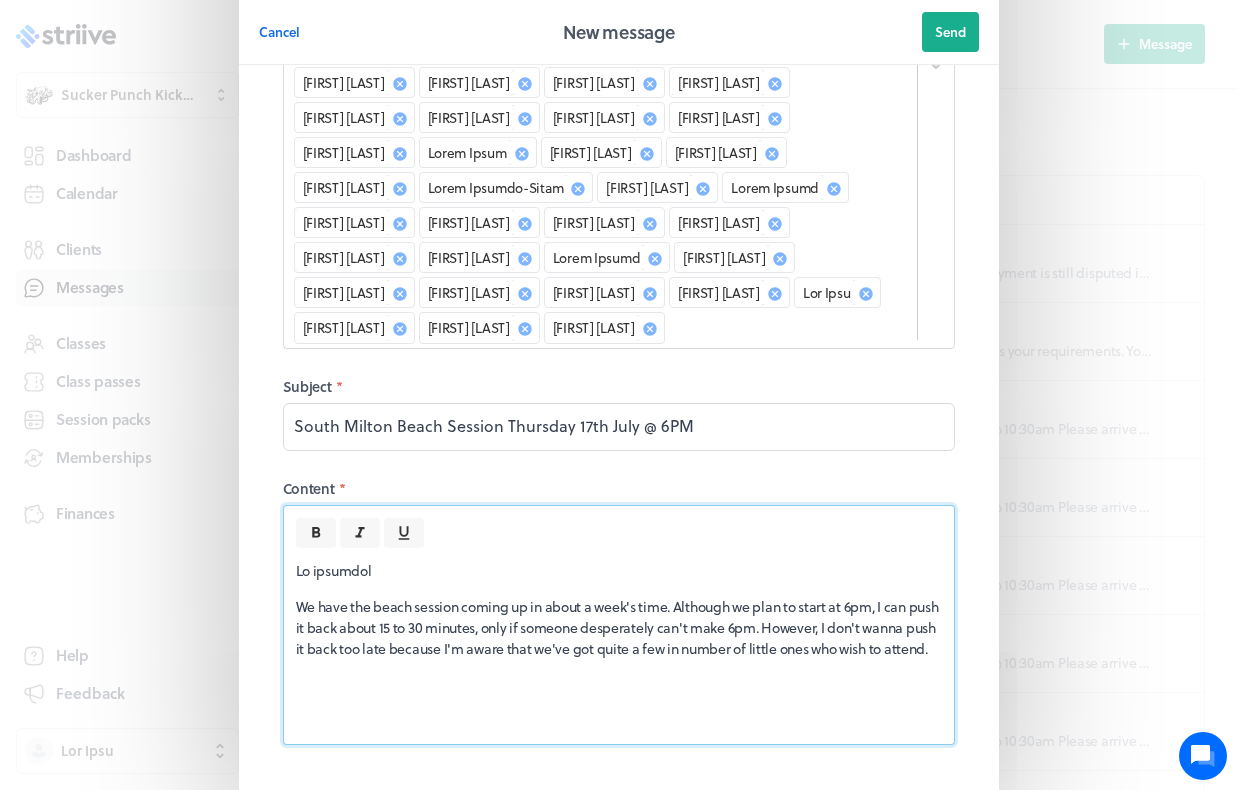 click on "We have the beach session coming up in about a week's time. Although we plan to start at 6pm, I can push it back about 15 to 30 minutes, only if someone desperately can't make 6pm. However, I don't wanna push it back too late because I'm aware that we've got quite a few in number of little ones who wish to attend." at bounding box center [619, 627] 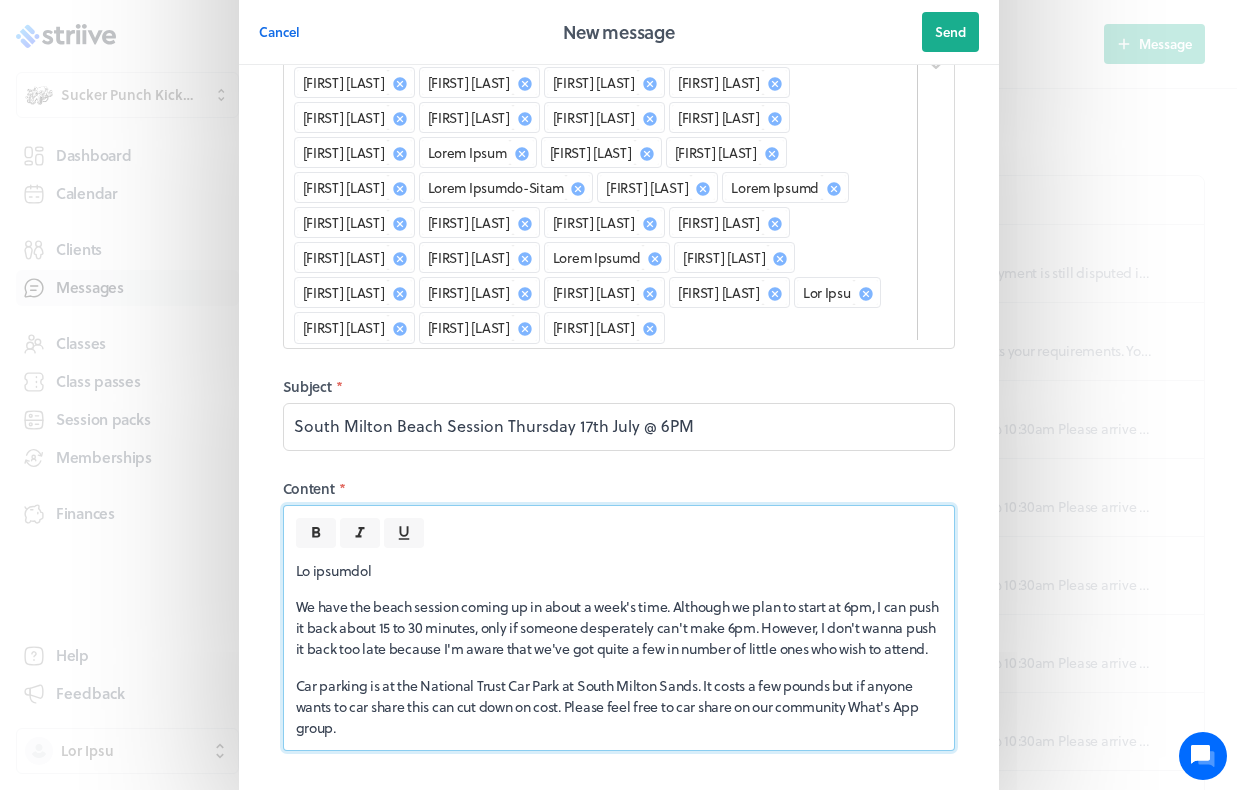 click on "Car parking is at the National Trust Car Park at South Milton Sands. It costs a few pounds but if anyone wants to car share this can cut down on cost. Please feel free to car share on our community What's App group." at bounding box center (619, 706) 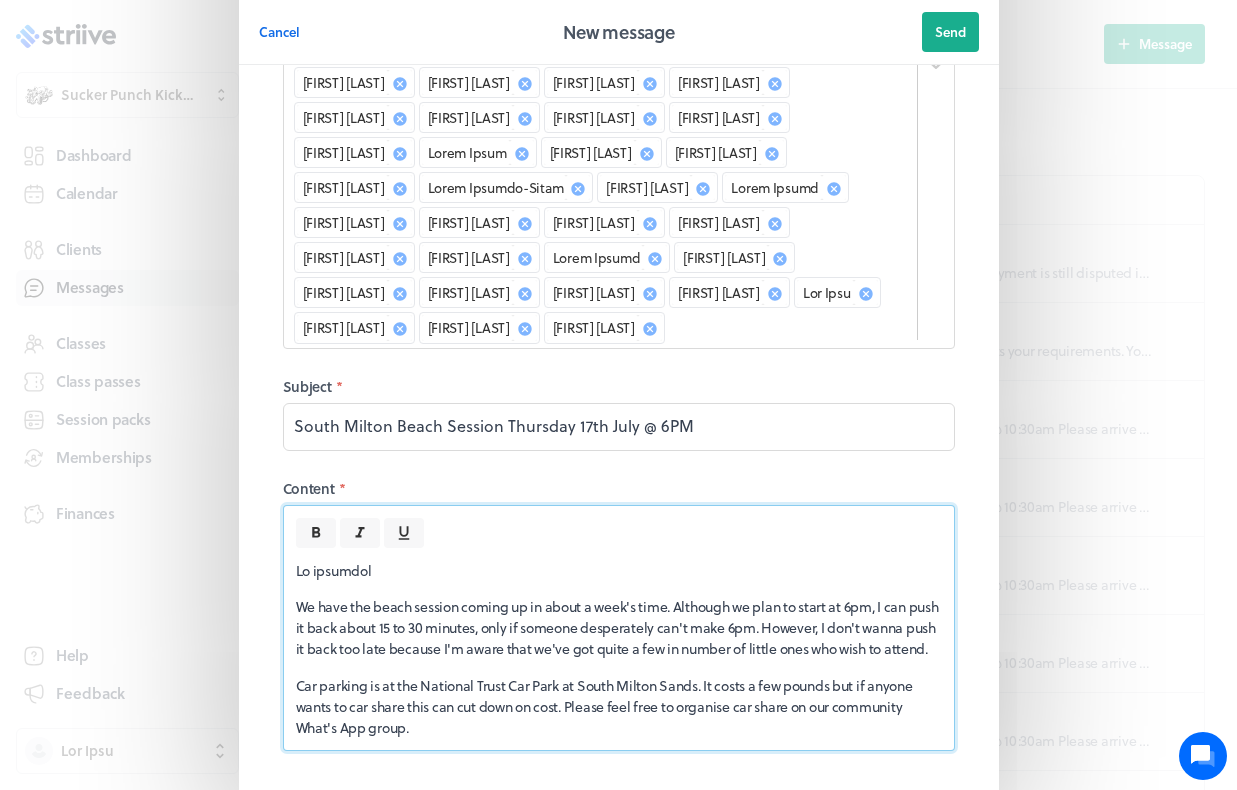 click on "Car parking is at the National Trust Car Park at South Milton Sands. It costs a few pounds but if anyone wants to car share this can cut down on cost. Please feel free to organise car share on our community What's App group." at bounding box center (619, 706) 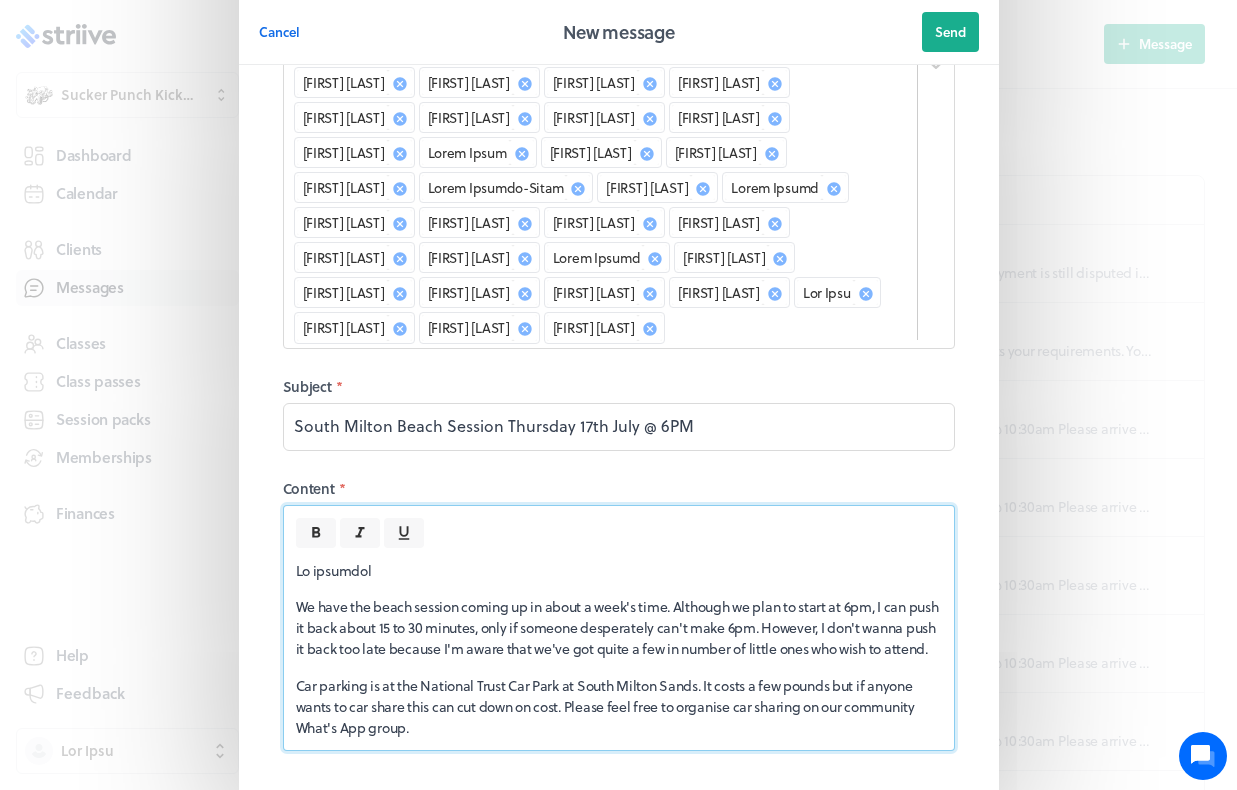 click on "Car parking is at the National Trust Car Park at South Milton Sands. It costs a few pounds but if anyone wants to car share this can cut down on cost. Please feel free to organise car sharing on our community What's App group." at bounding box center [619, 706] 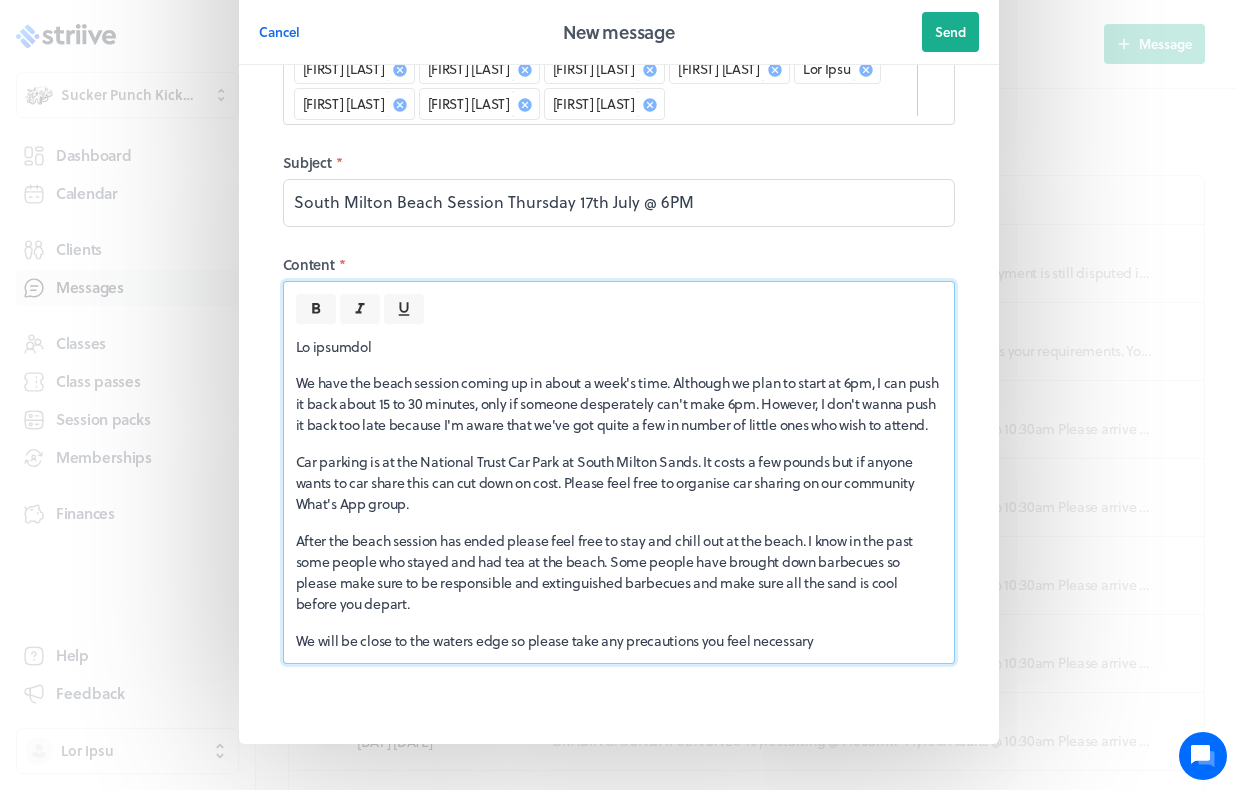 scroll, scrollTop: 587, scrollLeft: 0, axis: vertical 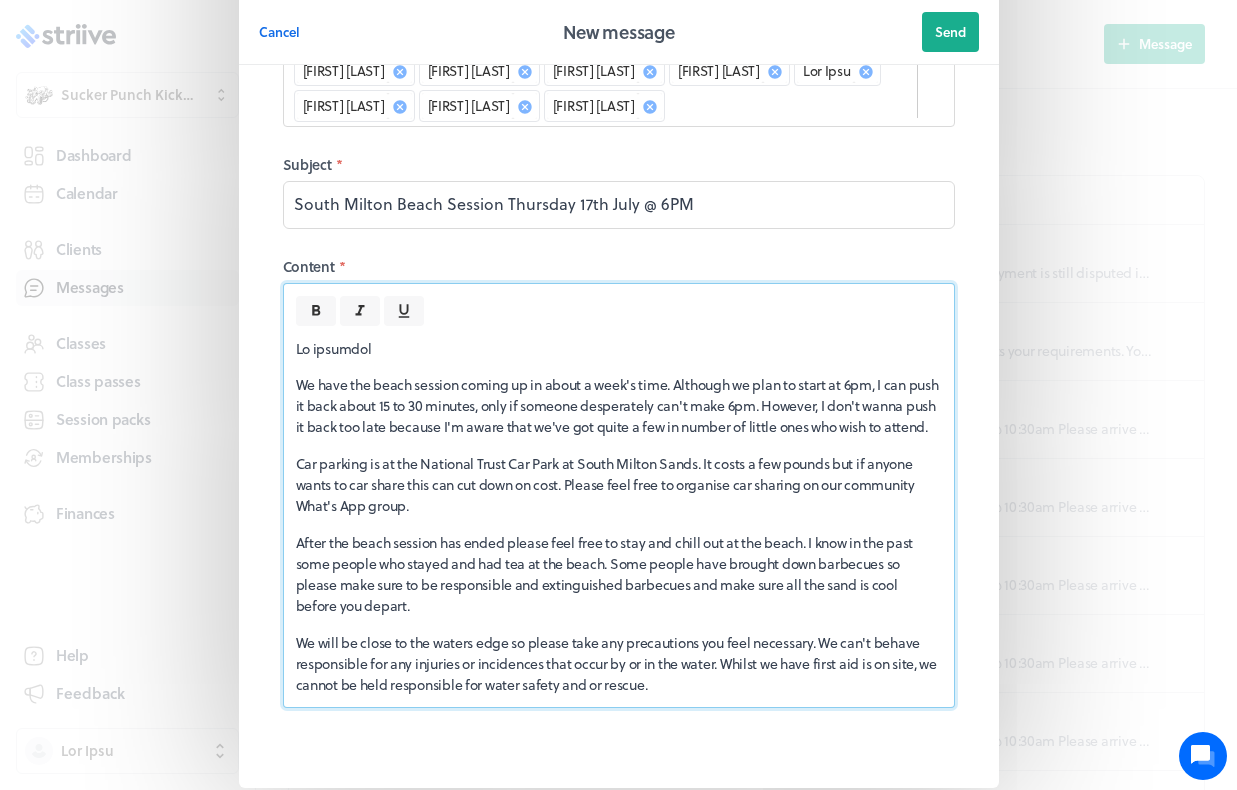 click on "We will be close to the waters edge so please take any precautions you feel necessary. We can't behave responsible for any injuries or incidences that occur by or in the water. Whilst we have first aid is on site, we cannot be held responsible for water safety and or rescue." at bounding box center (619, 663) 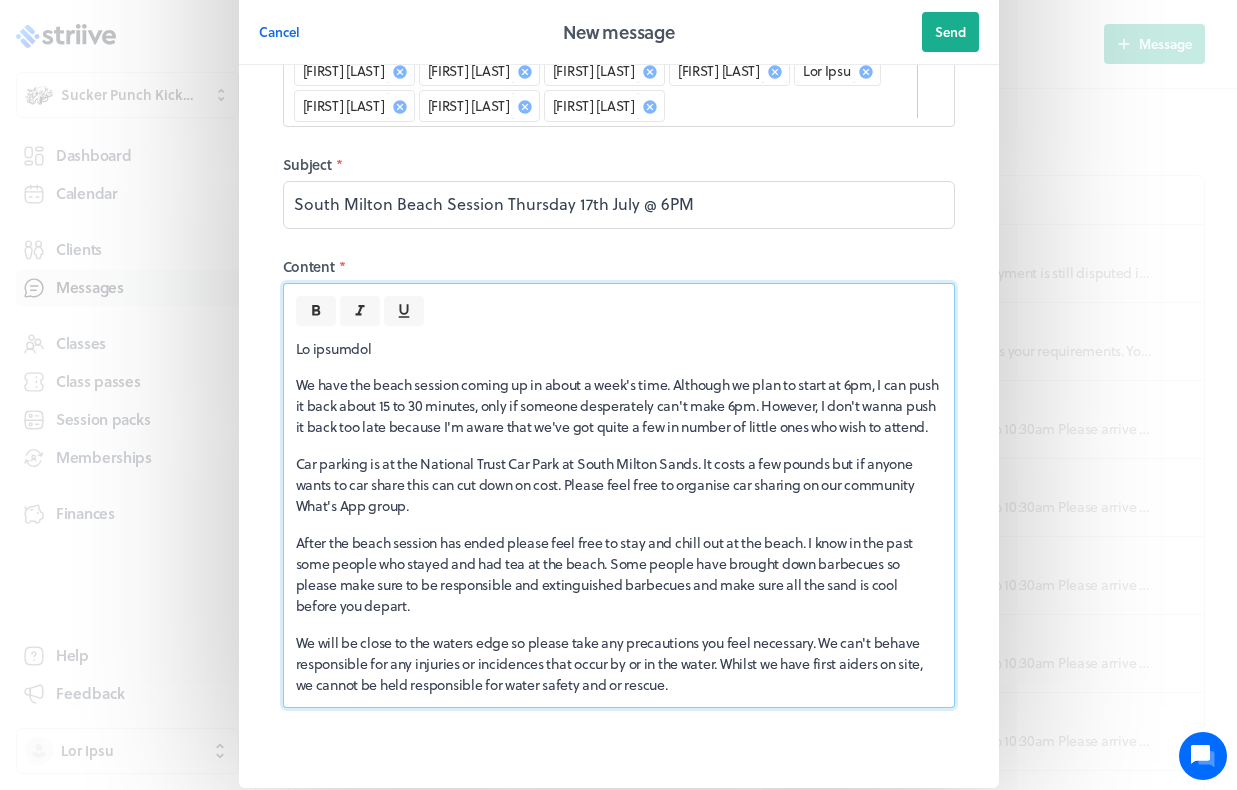 click on "We will be close to the waters edge so please take any precautions you feel necessary. We can't behave responsible for any injuries or incidences that occur by or in the water. Whilst we have first aiders on site, we cannot be held responsible for water safety and or rescue." at bounding box center [619, 663] 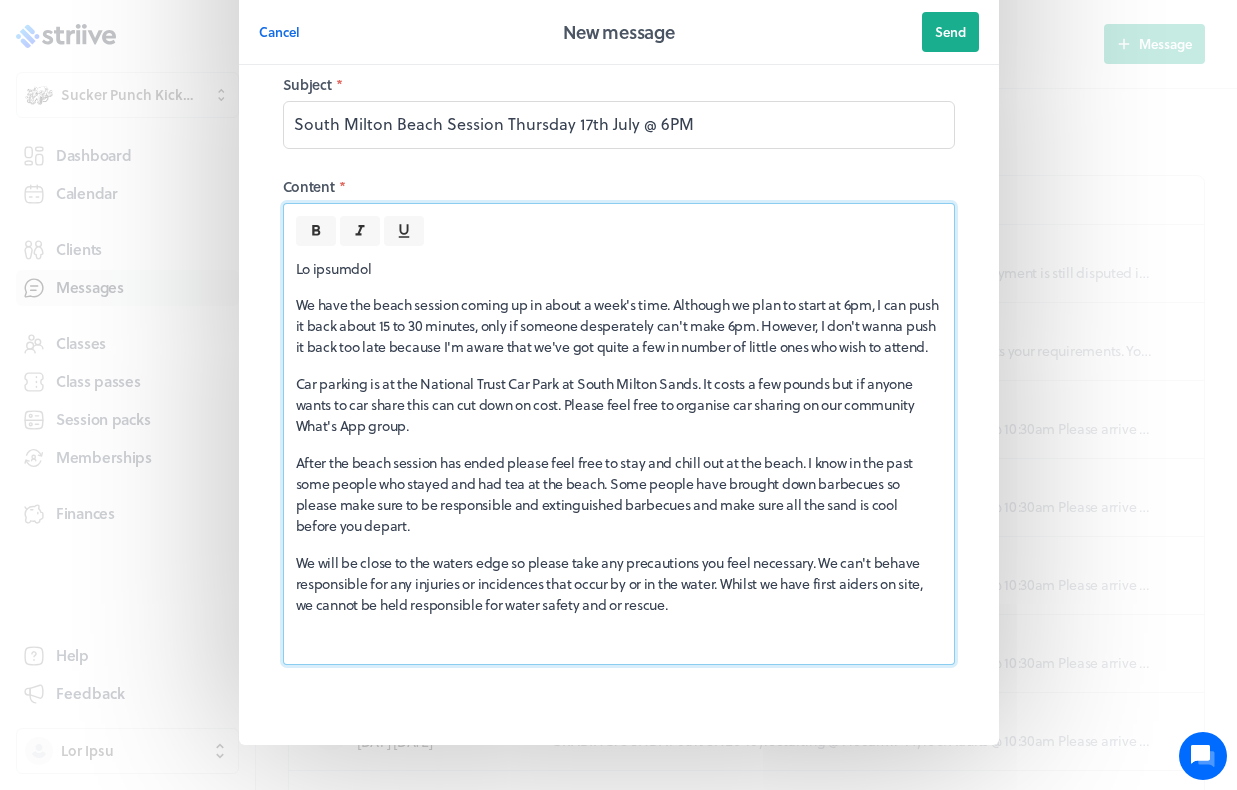 scroll, scrollTop: 666, scrollLeft: 0, axis: vertical 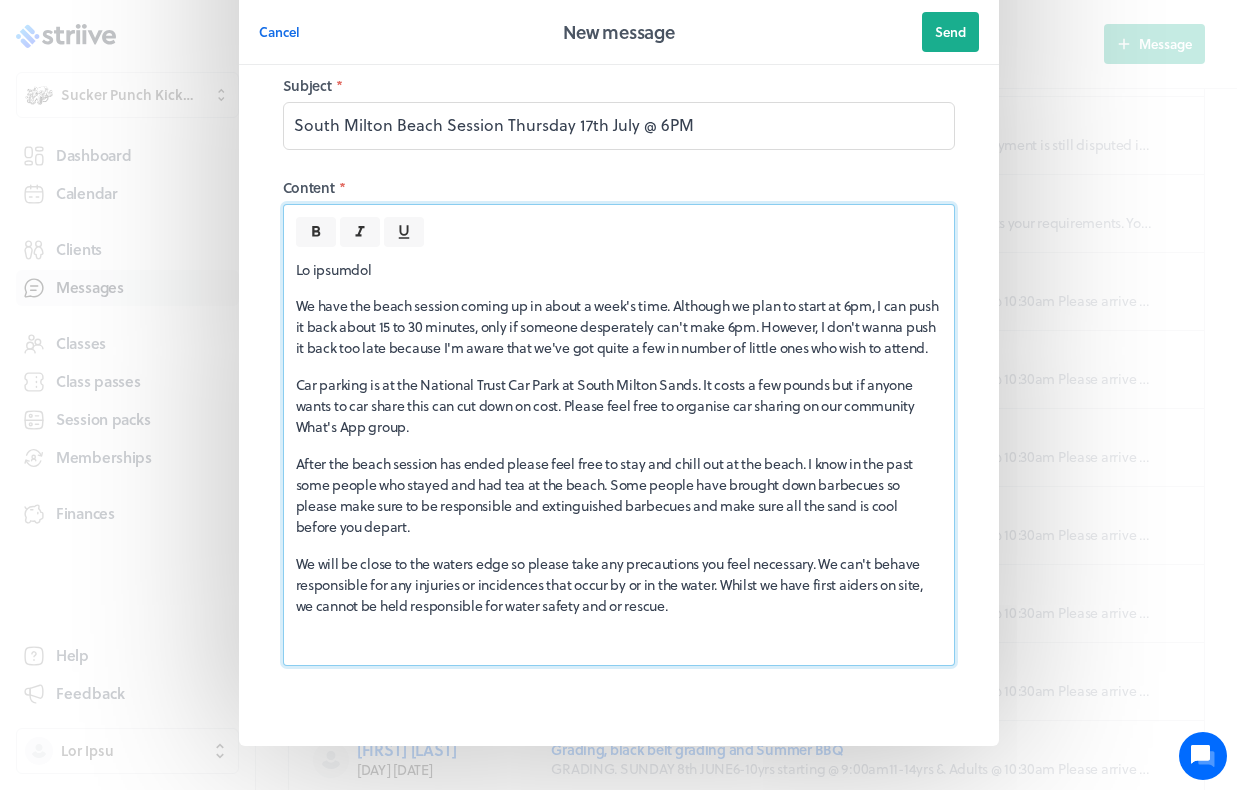 click at bounding box center [619, 642] 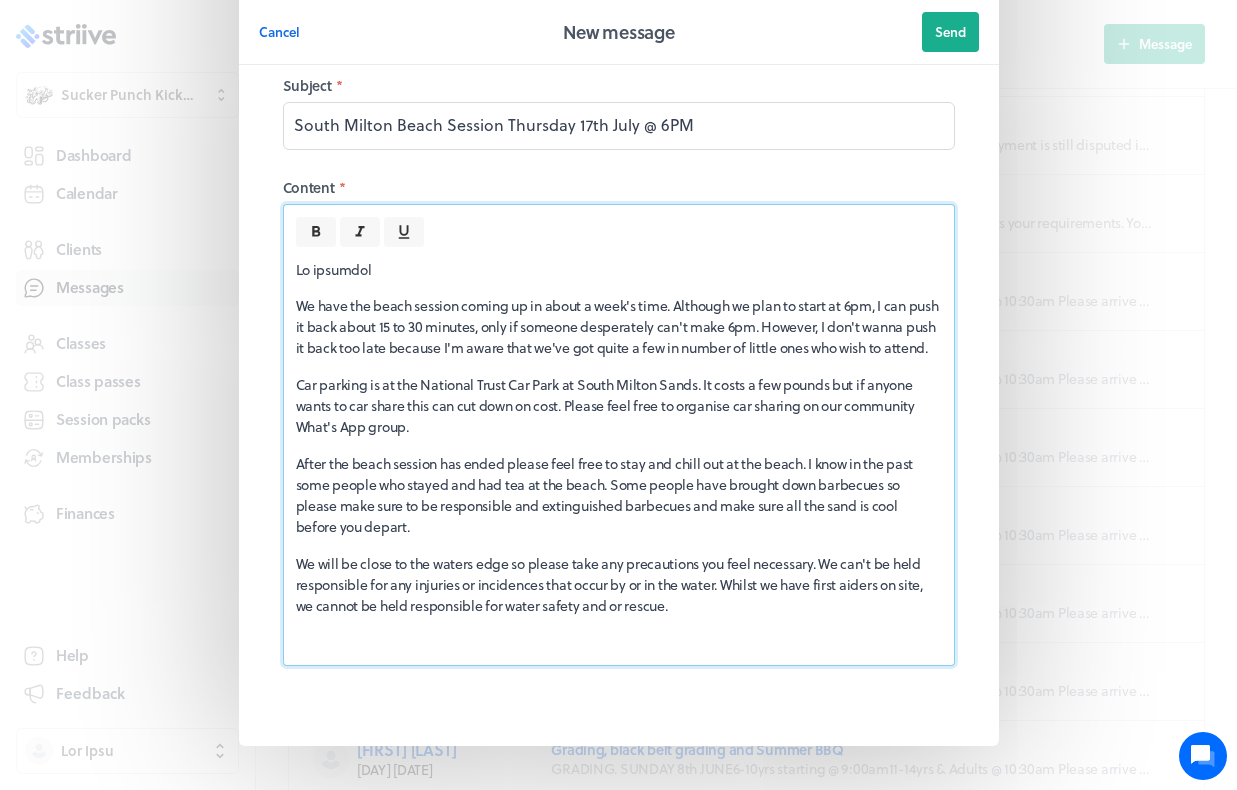 click at bounding box center [619, 642] 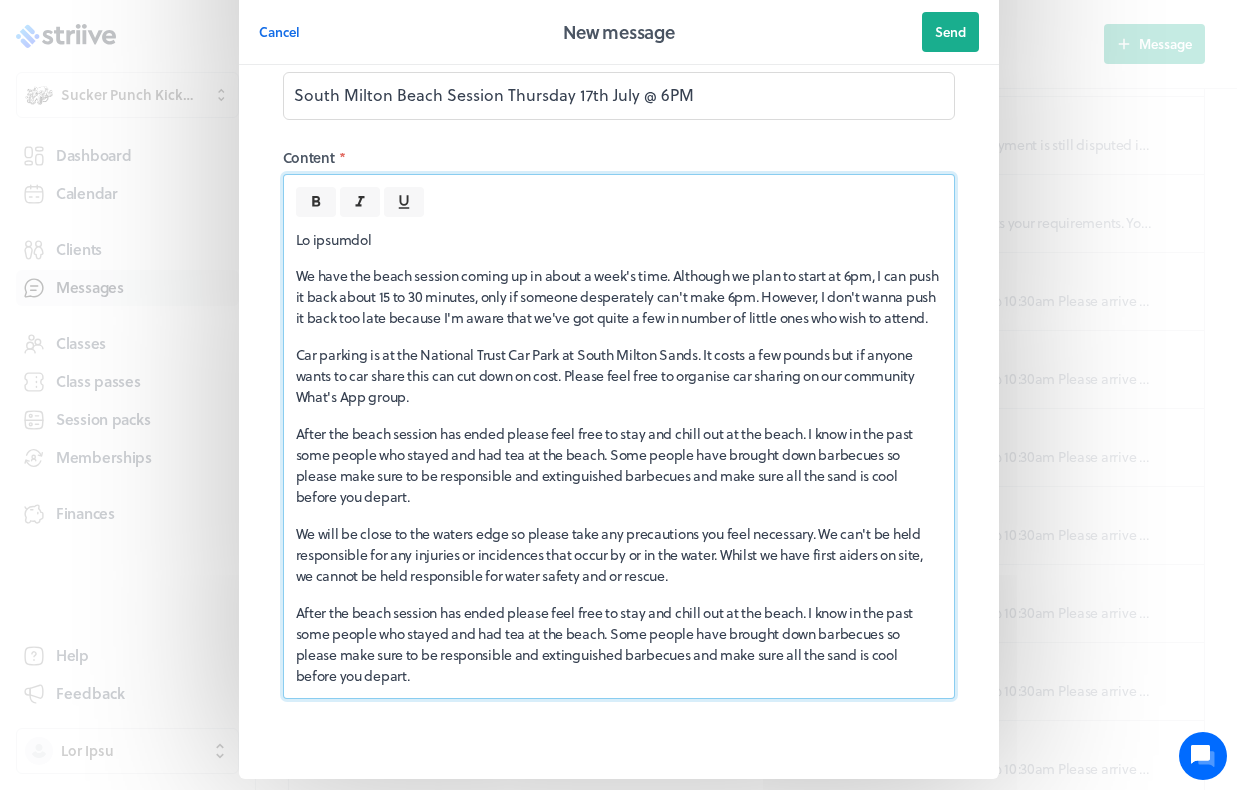 scroll, scrollTop: 698, scrollLeft: 0, axis: vertical 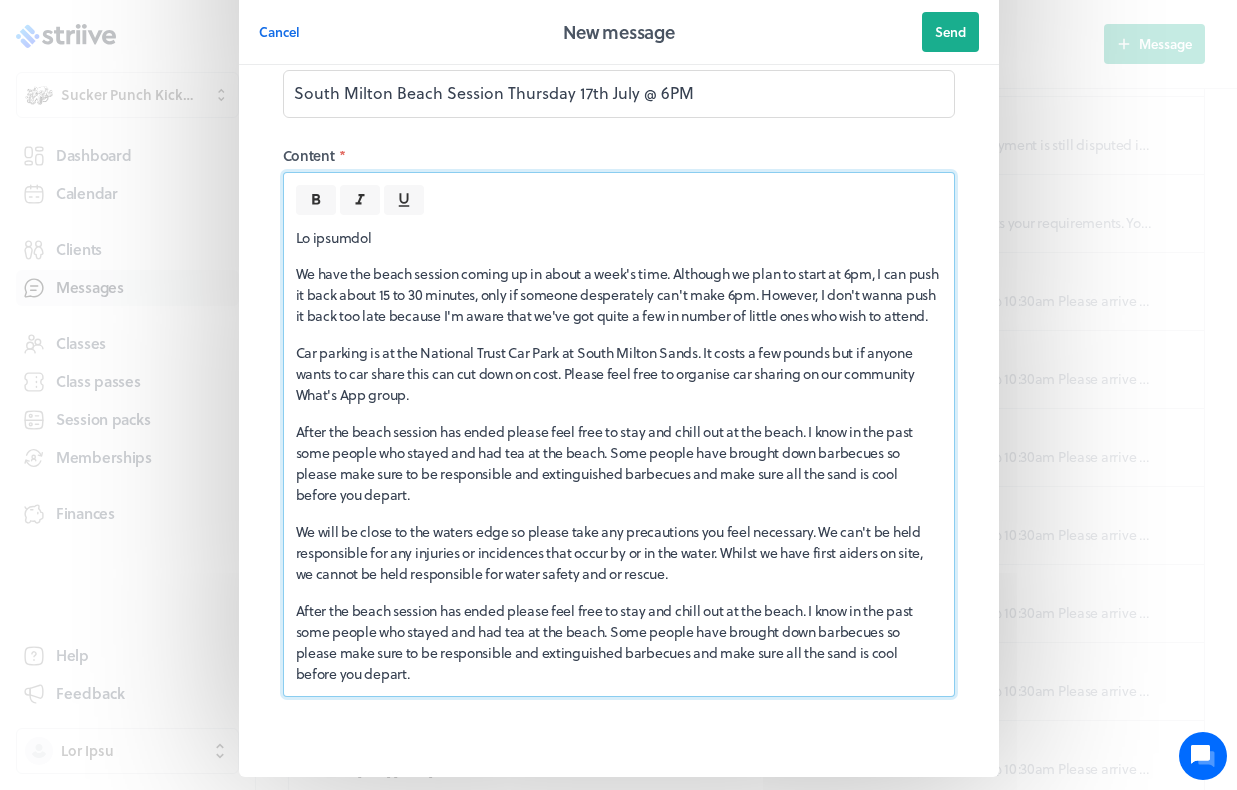 click on "After the beach session has ended please feel free to stay and chill out at the beach. I know in the past some people who stayed and had tea at the beach. Some people have brought down barbecues so please make sure to be responsible and extinguished barbecues and make sure all the sand is cool before you depart." at bounding box center [619, 642] 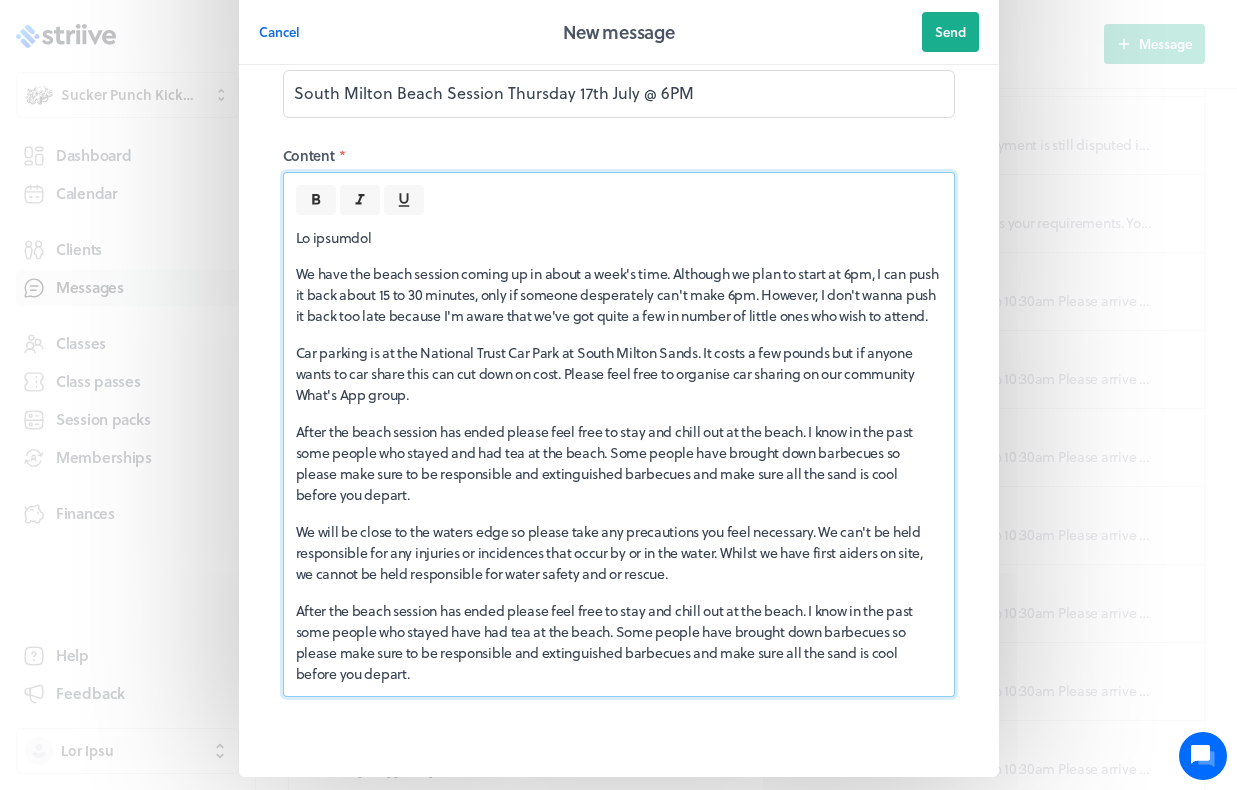 click on "Hi everyone We have the beach session coming up in about a week's time. Although we plan to start at 6pm, I can push it back about 15 to 30 minutes, only if someone desperately can't make 6pm. However, I don't wanna push it back too late because I'm aware that we've got quite a few in number of little ones who wish to attend. Car parking is at the National Trust Car Park at South Milton Sands. It costs a few pounds but if anyone wants to car share this can cut down on cost. Please feel free to organise car sharing on our community What's App group. Whilst activities will take place on the beach we can't be held responsible for injuries occurred on the sand or surrounding areas. Dynamic risk assessments will be made throughout. We will be close to the waters edge so please take any precautions you feel necessary. We can't be held responsible for any injuries or incidences that occur by or in the water. Whilst we have first aiders on site, we cannot be held responsible for water safety and or rescue." at bounding box center [619, 456] 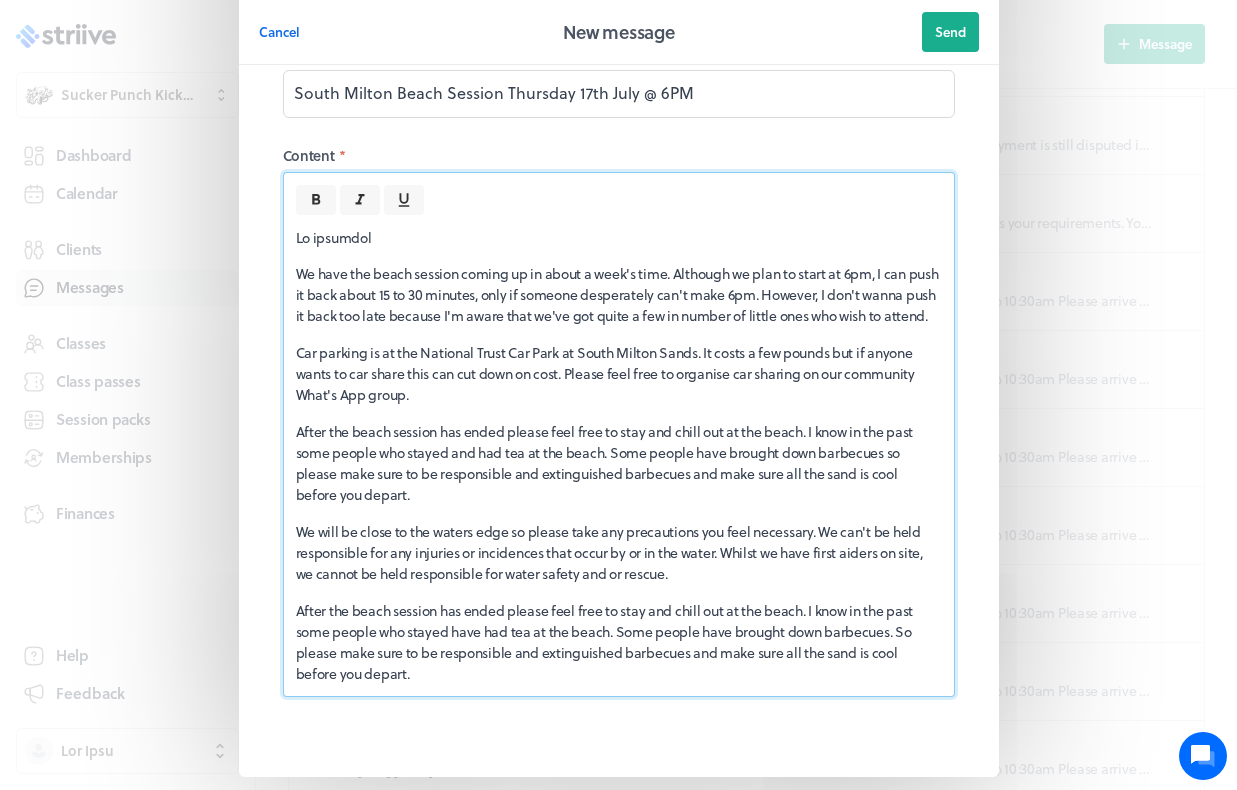 click on "After the beach session has ended please feel free to stay and chill out at the beach. I know in the past some people who stayed have had tea at the beach. Some people have brought down barbecues. So please make sure to be responsible and extinguished barbecues and make sure all the sand is cool before you depart." at bounding box center (619, 642) 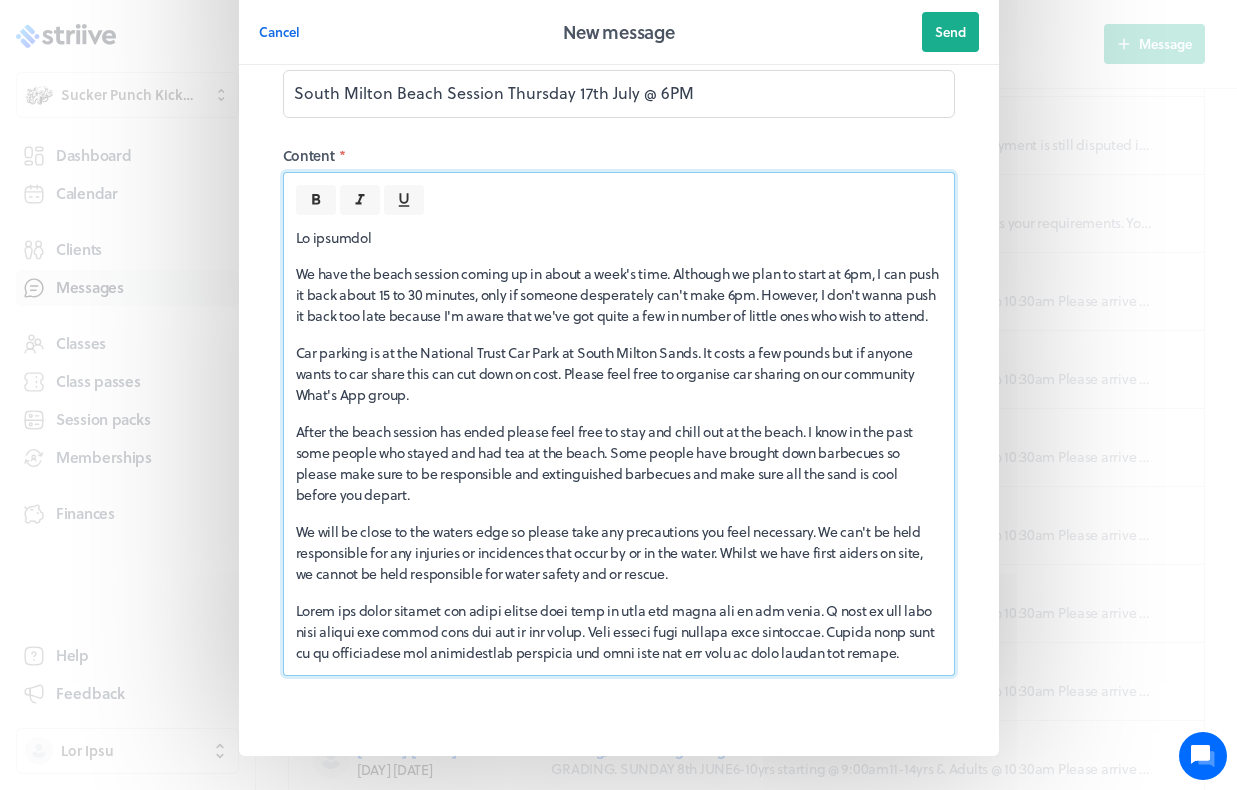 click on "Lorem ips dolor sitamet con adipi elitse doei temp in utla etd magna ali en adm venia. Q nost ex ull labo nisi aliqui exe commod cons dui aut ir inr volup. Veli esseci fugi nullapa exce sintoccae. Cupida nonp sunt cu qu officiadese mol animidestlab perspicia und omni iste nat err volu ac dolo laudan tot remape." at bounding box center [619, 631] 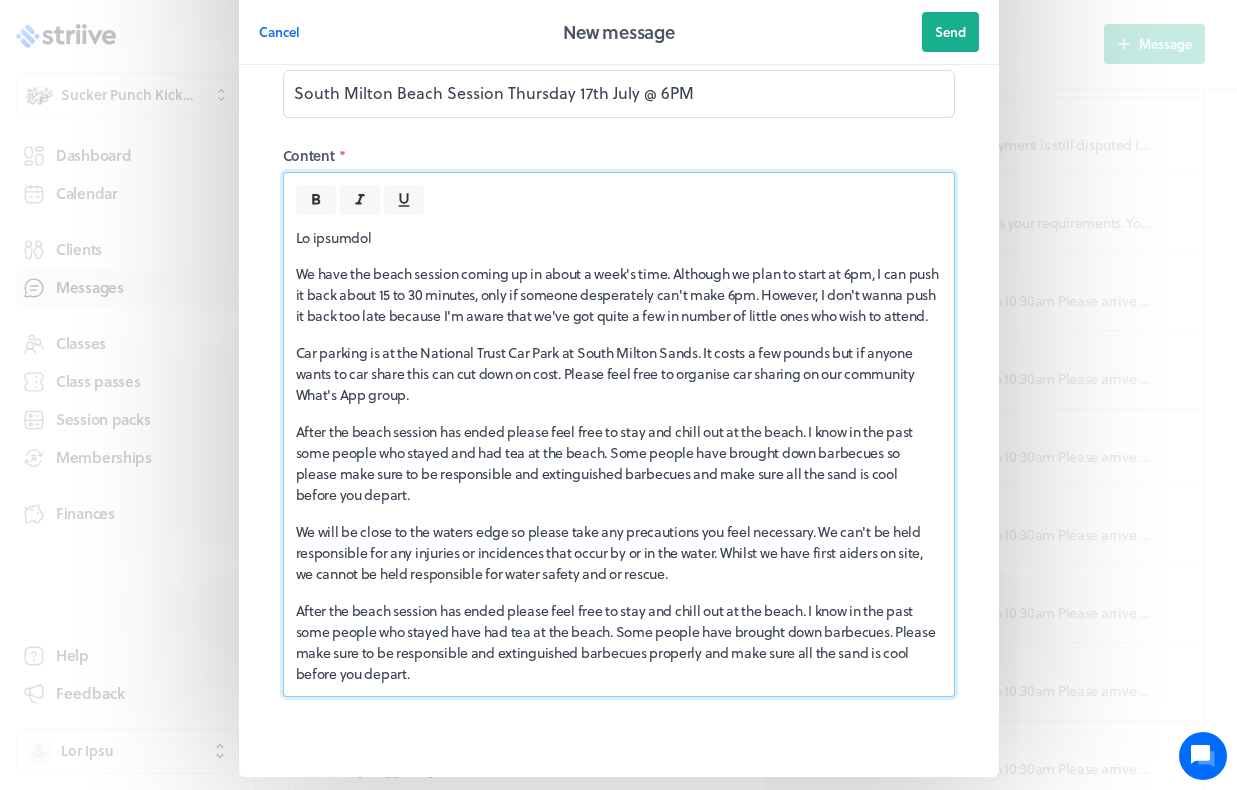 click on "After the beach session has ended please feel free to stay and chill out at the beach. I know in the past some people who stayed have had tea at the beach. Some people have brought down barbecues. Please make sure to be responsible and extinguished barbecues properly and make sure all the sand is cool before you depart." at bounding box center [619, 642] 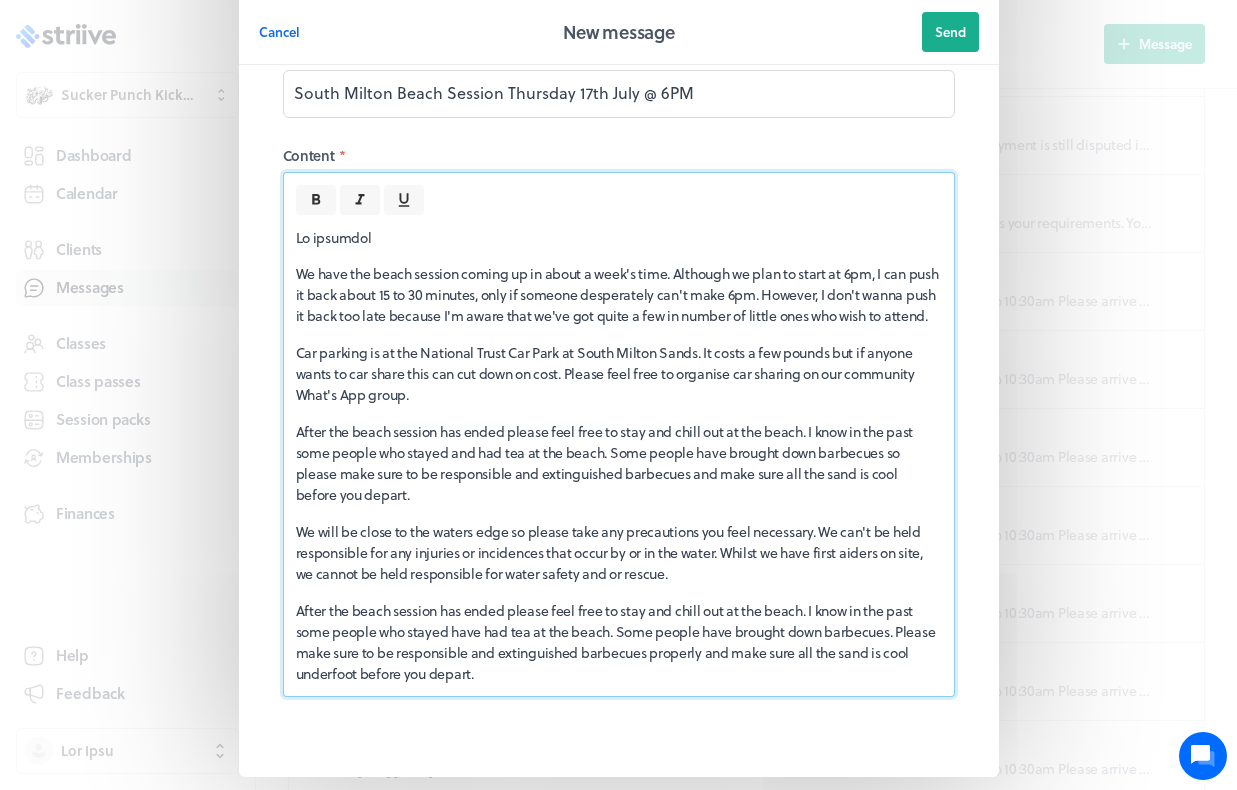 click on "After the beach session has ended please feel free to stay and chill out at the beach. I know in the past some people who stayed have had tea at the beach. Some people have brought down barbecues. Please make sure to be responsible and extinguished barbecues properly and make sure all the sand is cool underfoot before you depart." at bounding box center (619, 642) 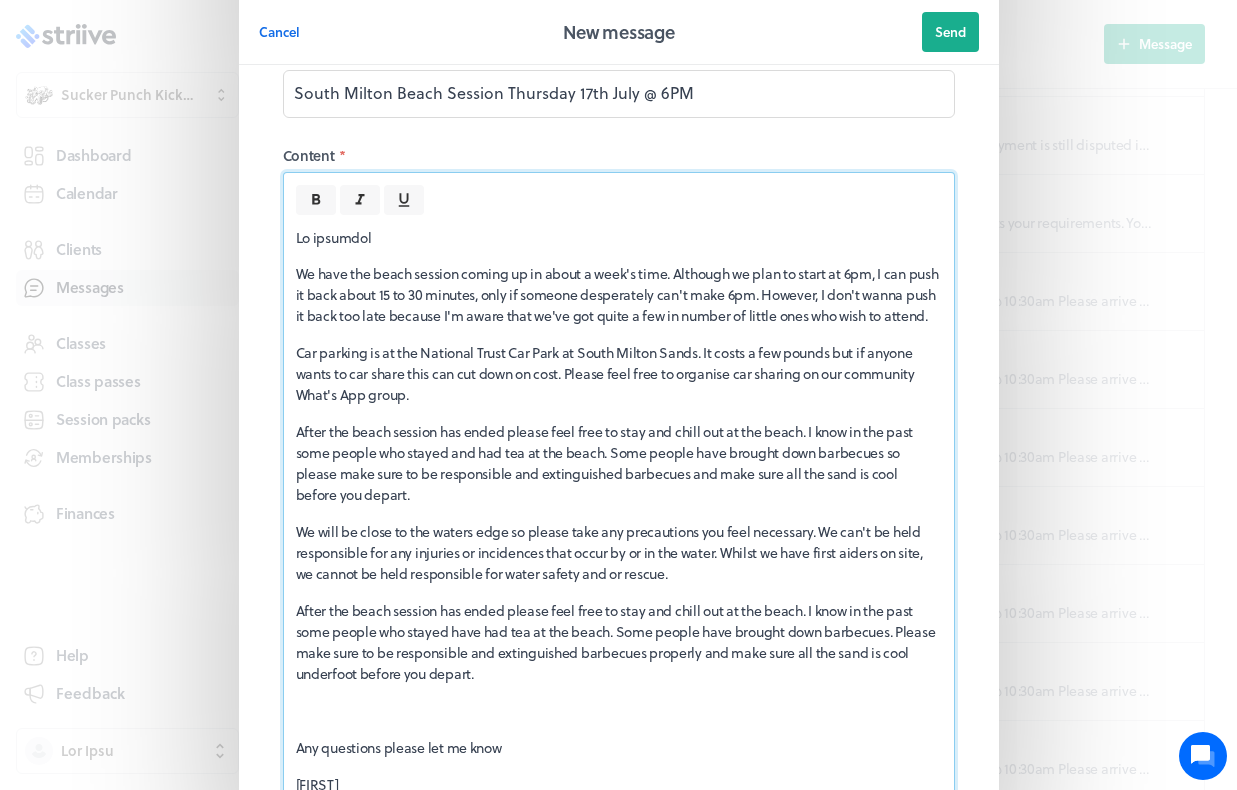 click on "Hi everyone We have the beach session coming up in about a week's time. Although we plan to start at 6pm, I can push it back about 15 to 30 minutes, only if someone desperately can't make 6pm. However, I don't wanna push it back too late because I'm aware that we've got quite a few in number of little ones who wish to attend. Car parking is at the National Trust Car Park at South Milton Sands. It costs a few pounds but if anyone wants to car share this can cut down on cost. Please feel free to organise car sharing on our community What's App group. Whilst activities will take place on the beach we can't be held responsible for injuries occurred on the sand or surrounding areas. Dynamic risk assessments will be made throughout. We will be close to the waters edge so please take any precautions you feel necessary. We can't be held responsible for any injuries or incidences that occur by or in the water. Whilst we have first aiders on site, we cannot be held responsible for water safety and or rescue. Tim" at bounding box center [619, 511] 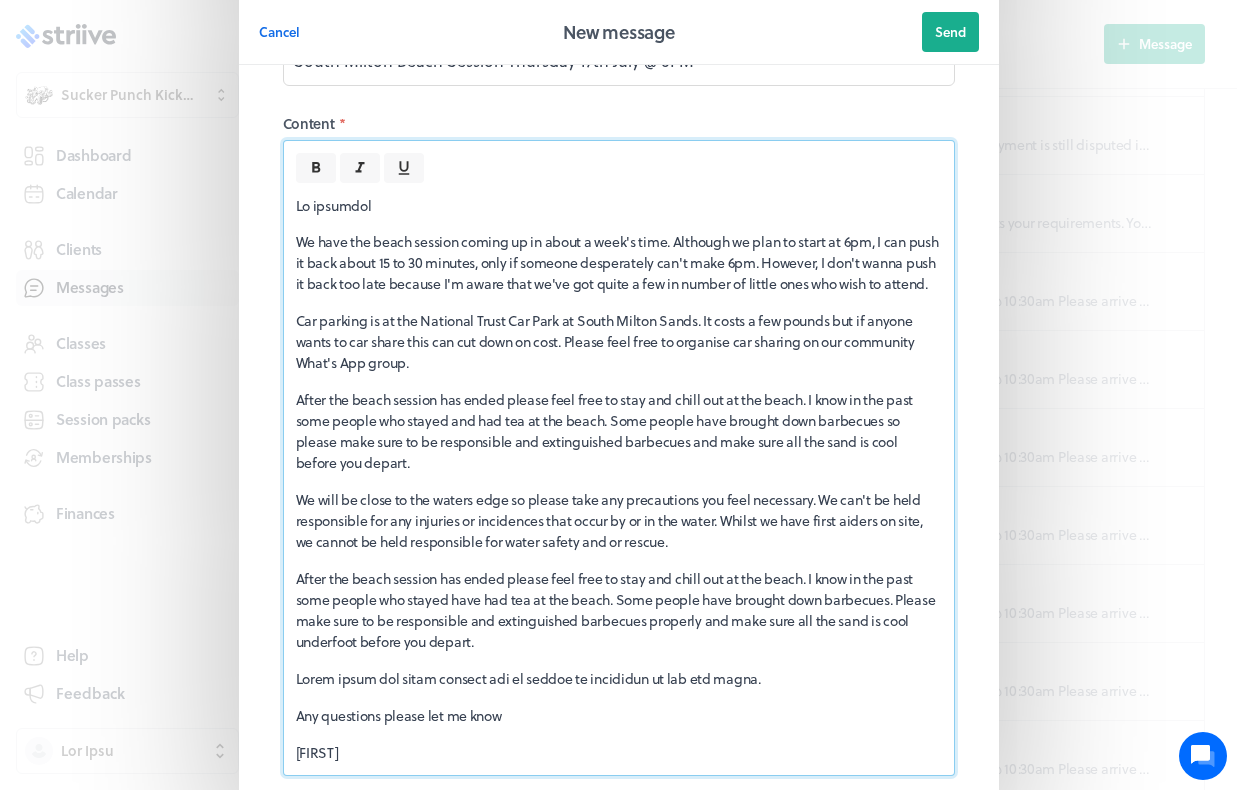 scroll, scrollTop: 736, scrollLeft: 0, axis: vertical 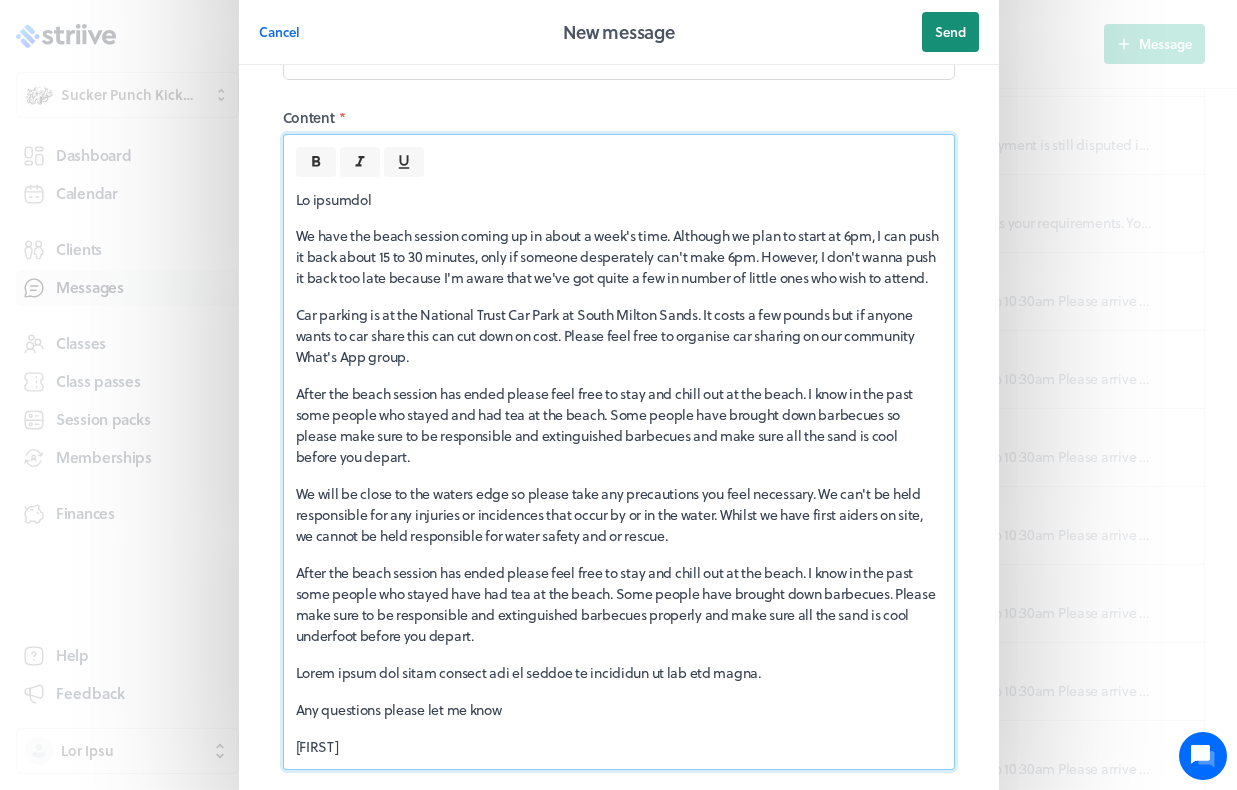 click on "Send" at bounding box center [950, 32] 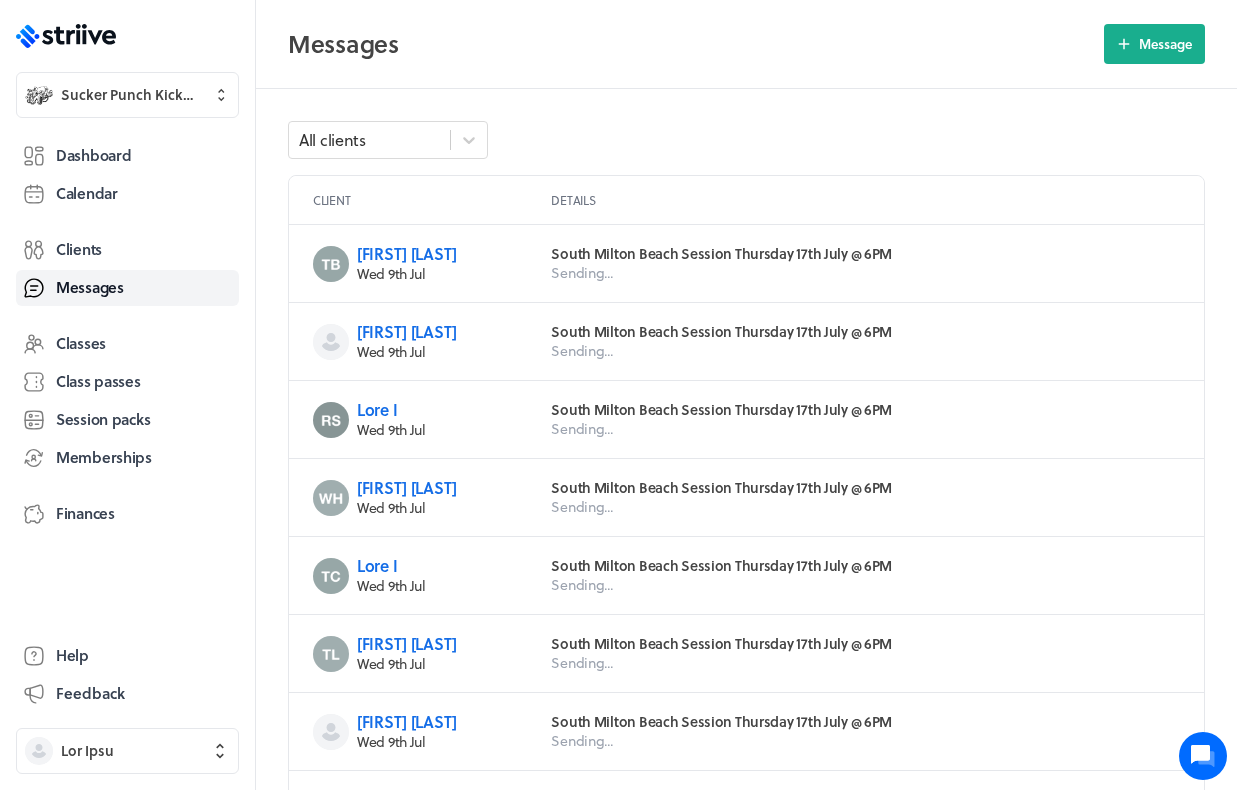 scroll, scrollTop: 0, scrollLeft: 0, axis: both 